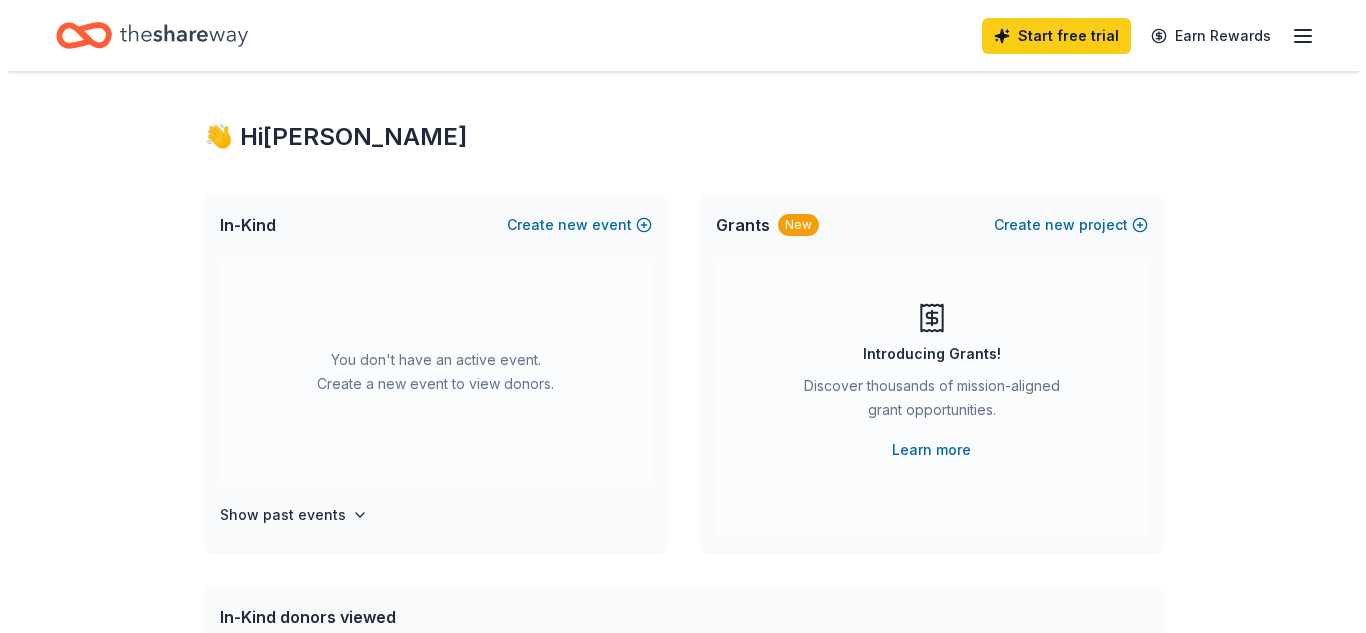 scroll, scrollTop: 0, scrollLeft: 0, axis: both 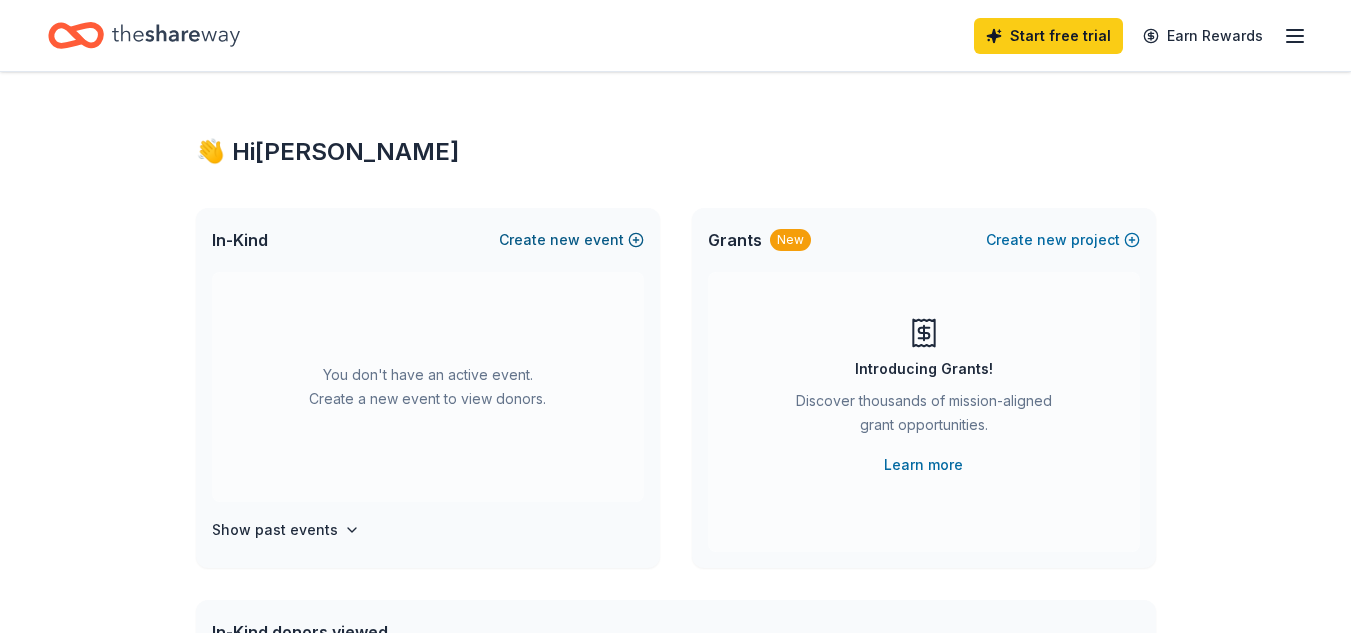 click on "Create  new  event" at bounding box center [571, 240] 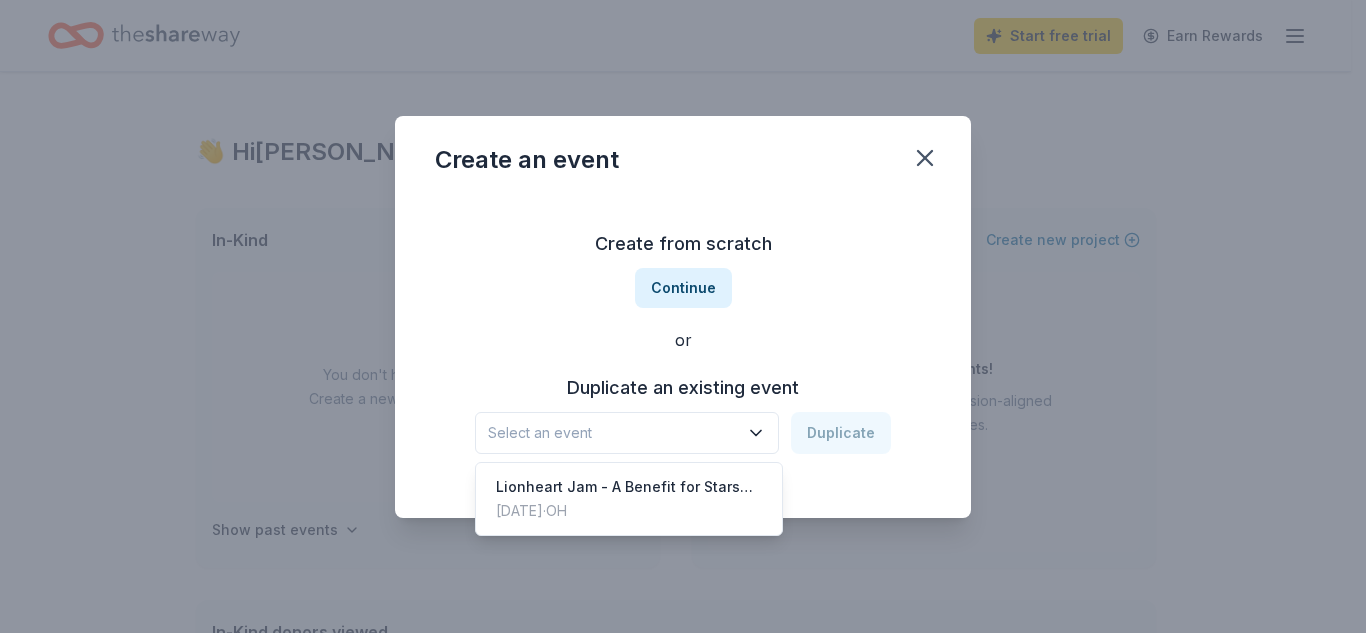 click 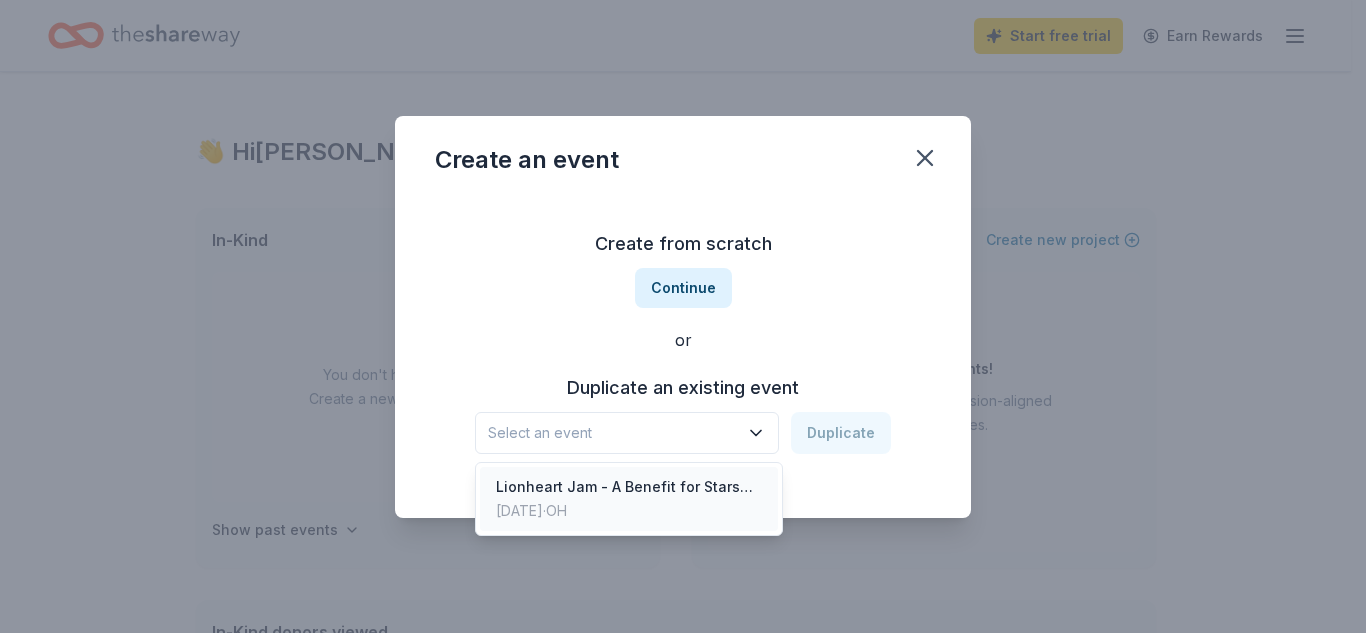 click on "Lionheart Jam - A Benefit for Starshine Hospice" at bounding box center (629, 487) 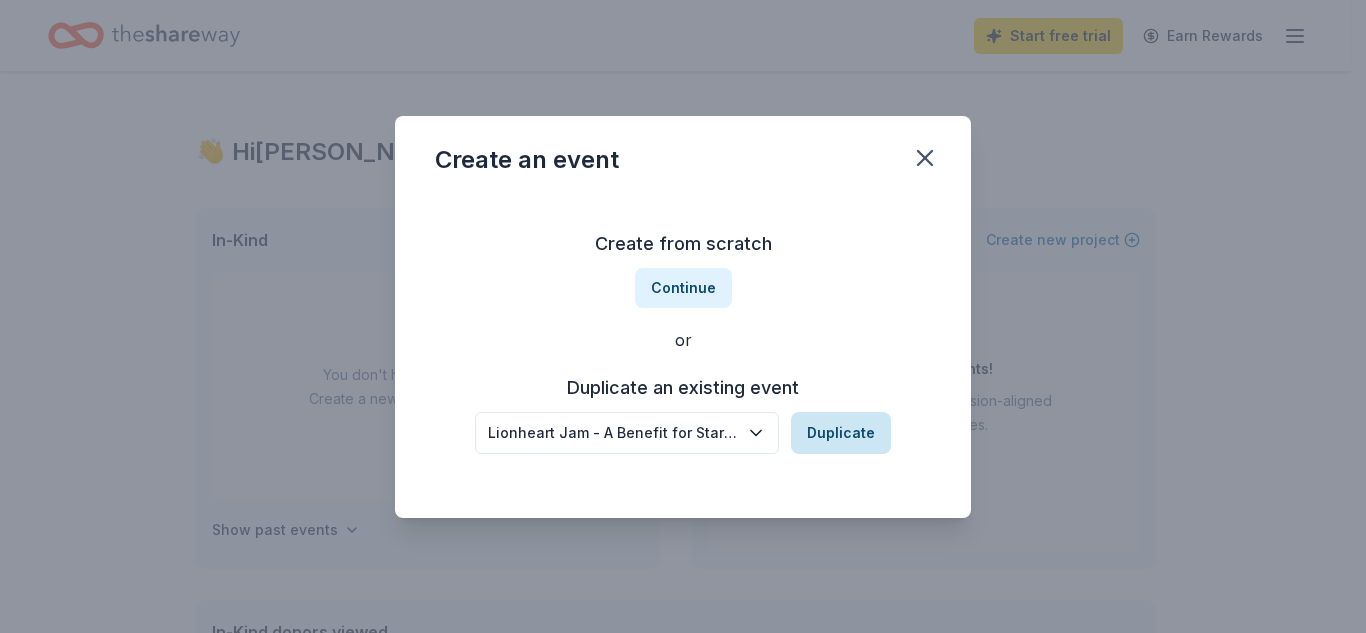 click on "Duplicate" at bounding box center [841, 433] 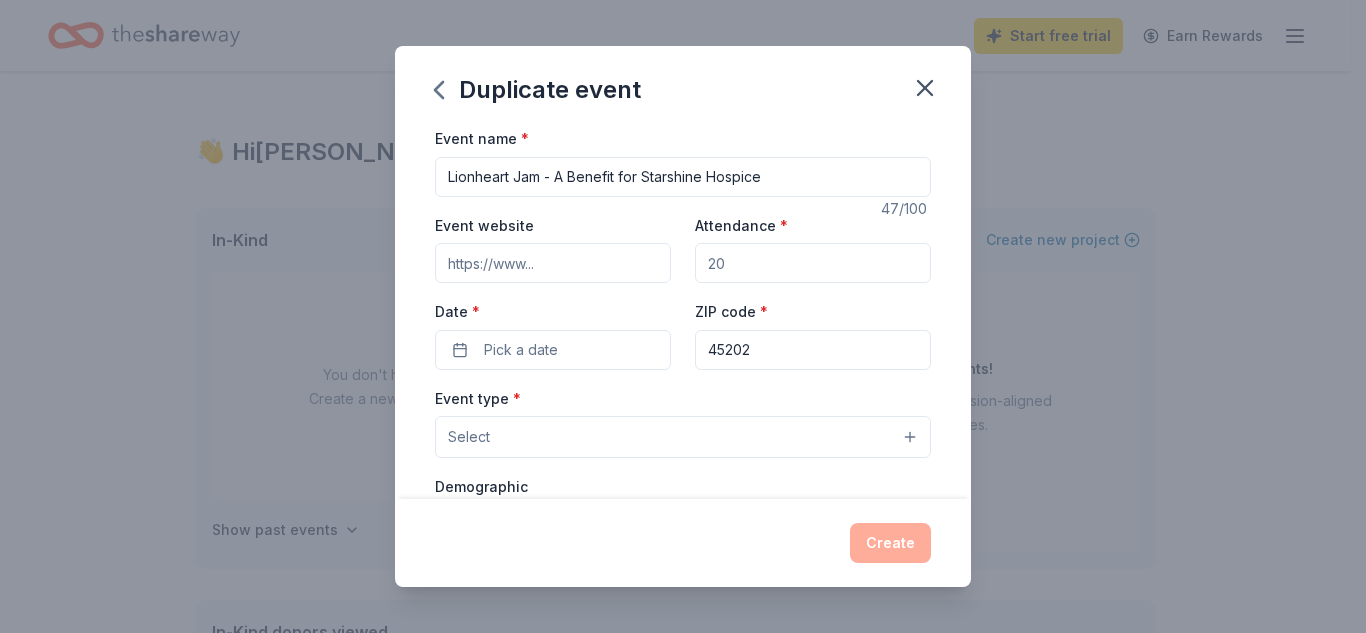 click on "Attendance *" at bounding box center [813, 263] 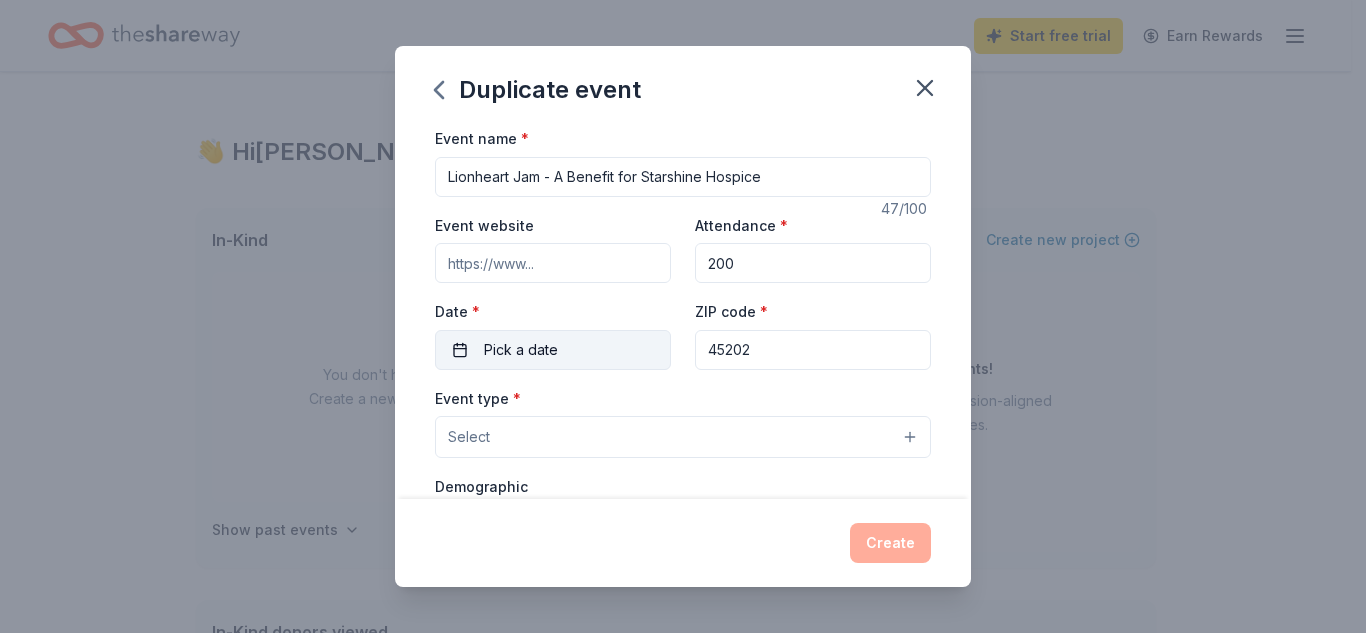 type on "200" 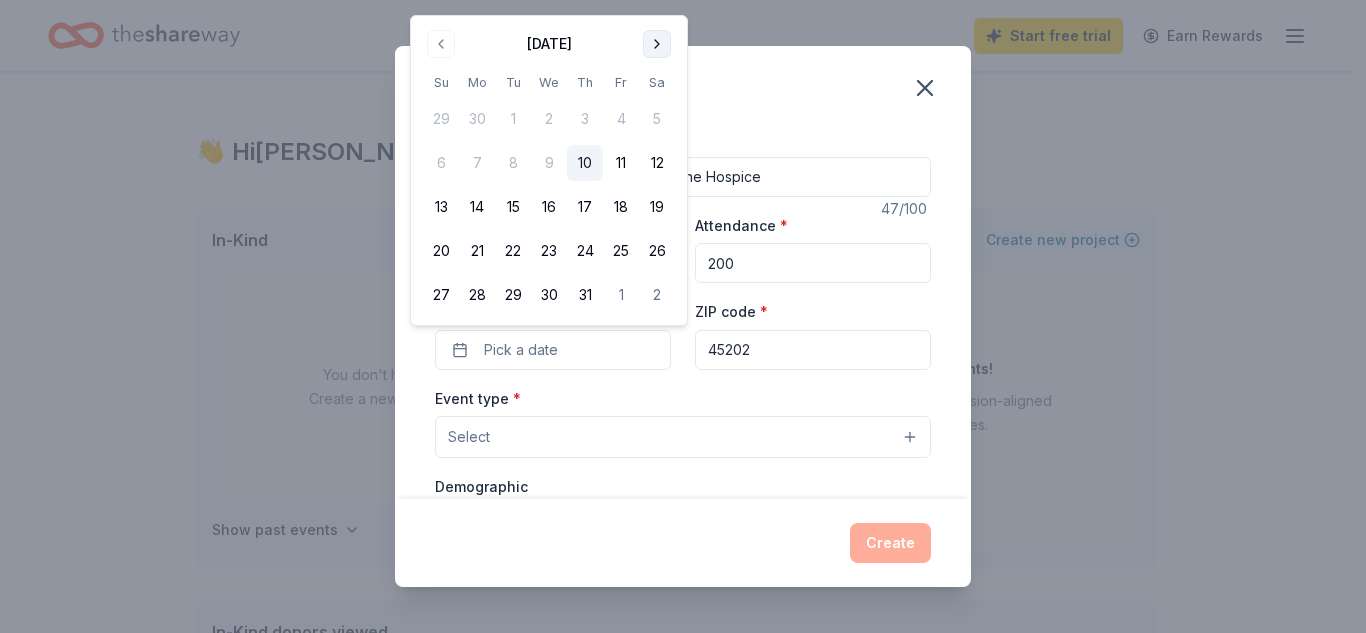 click at bounding box center [657, 44] 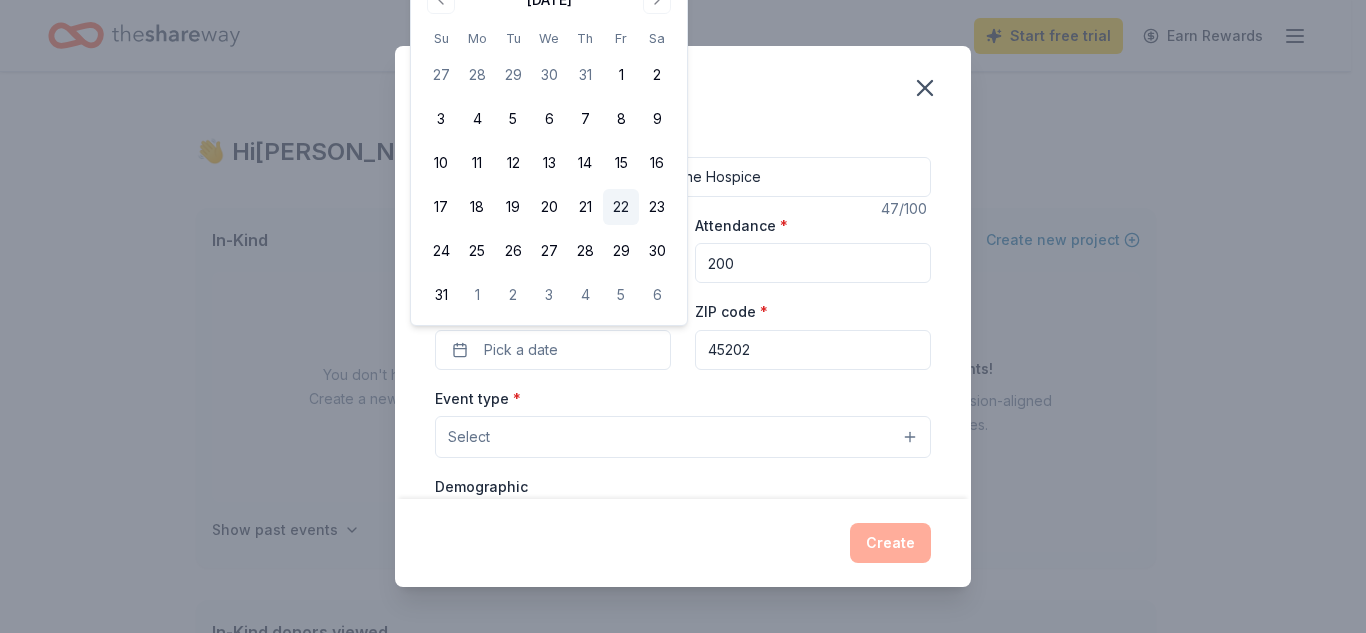 click on "22" at bounding box center (621, 207) 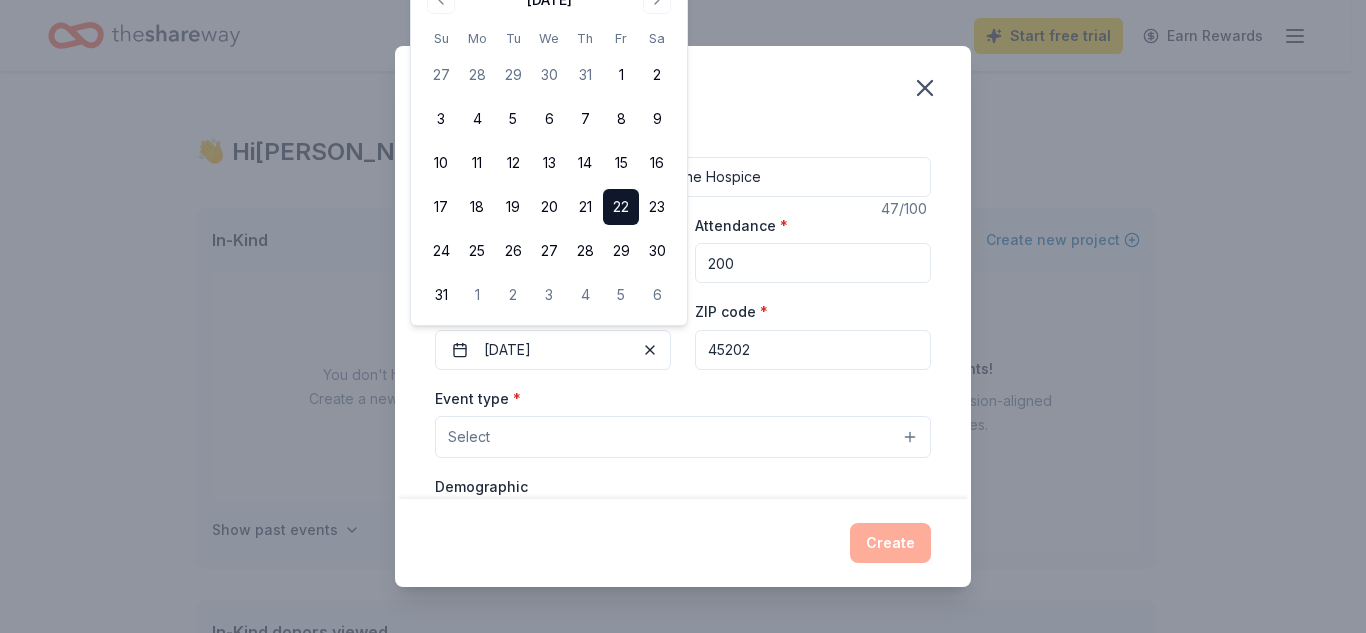 click on "Select" at bounding box center [683, 437] 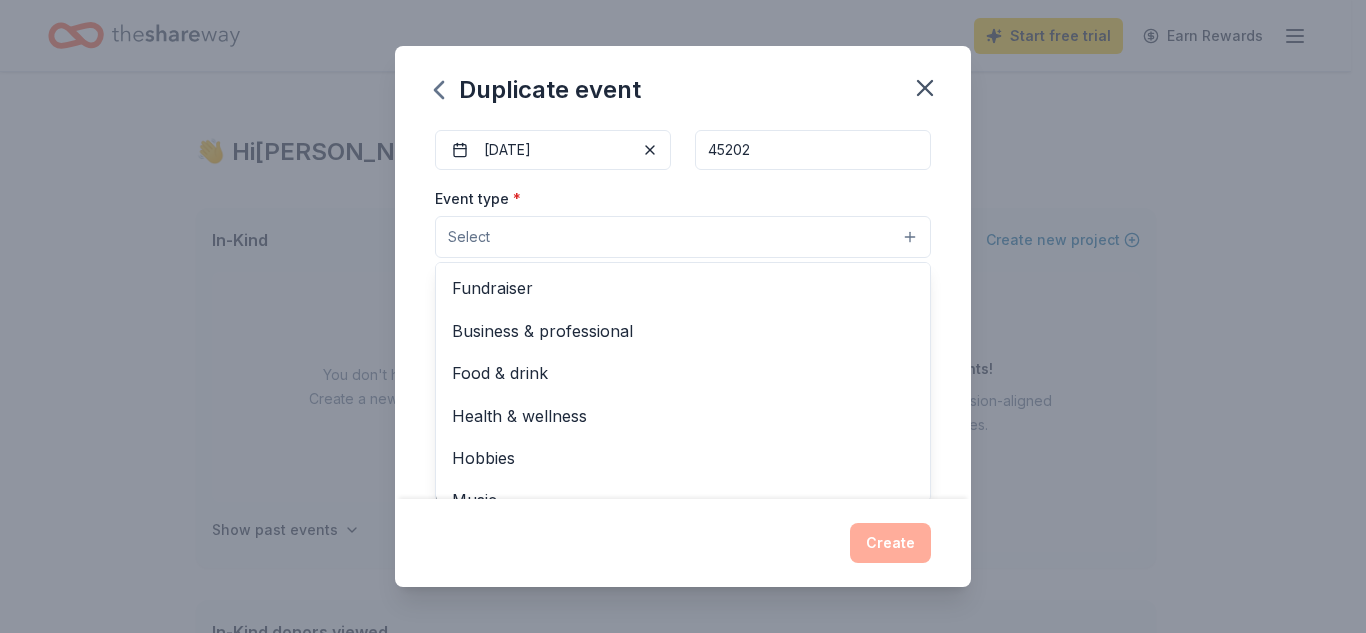 scroll, scrollTop: 205, scrollLeft: 0, axis: vertical 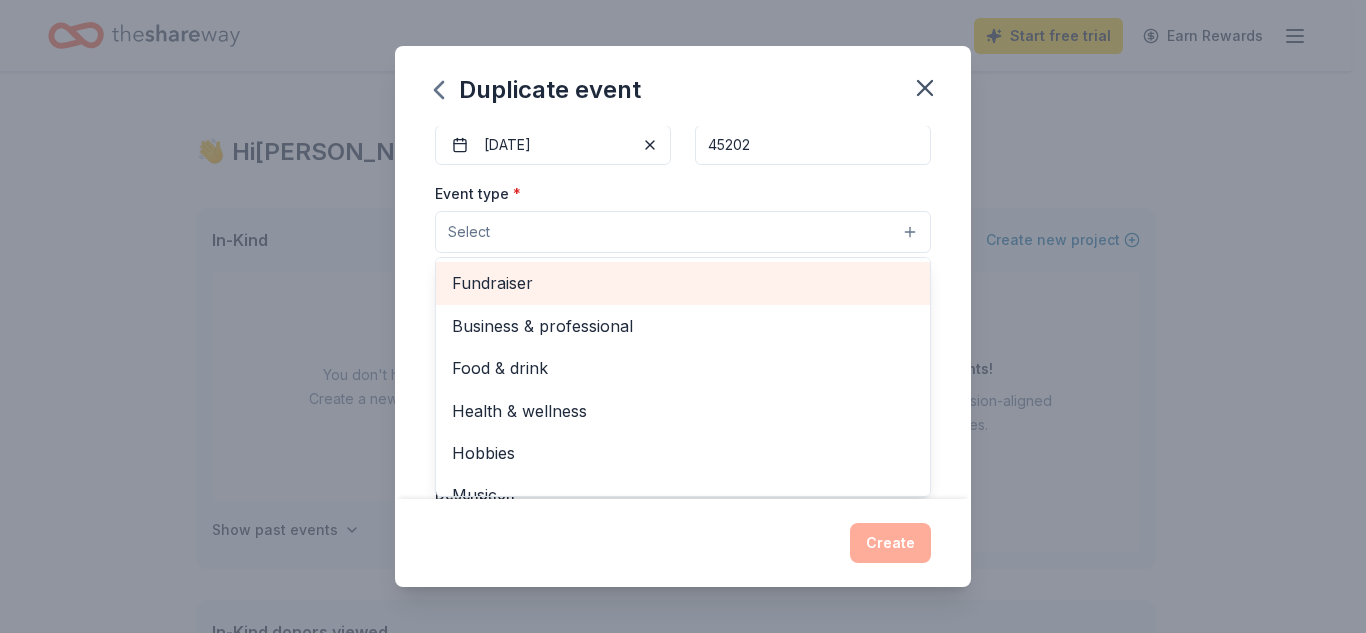 click on "Fundraiser" at bounding box center (683, 283) 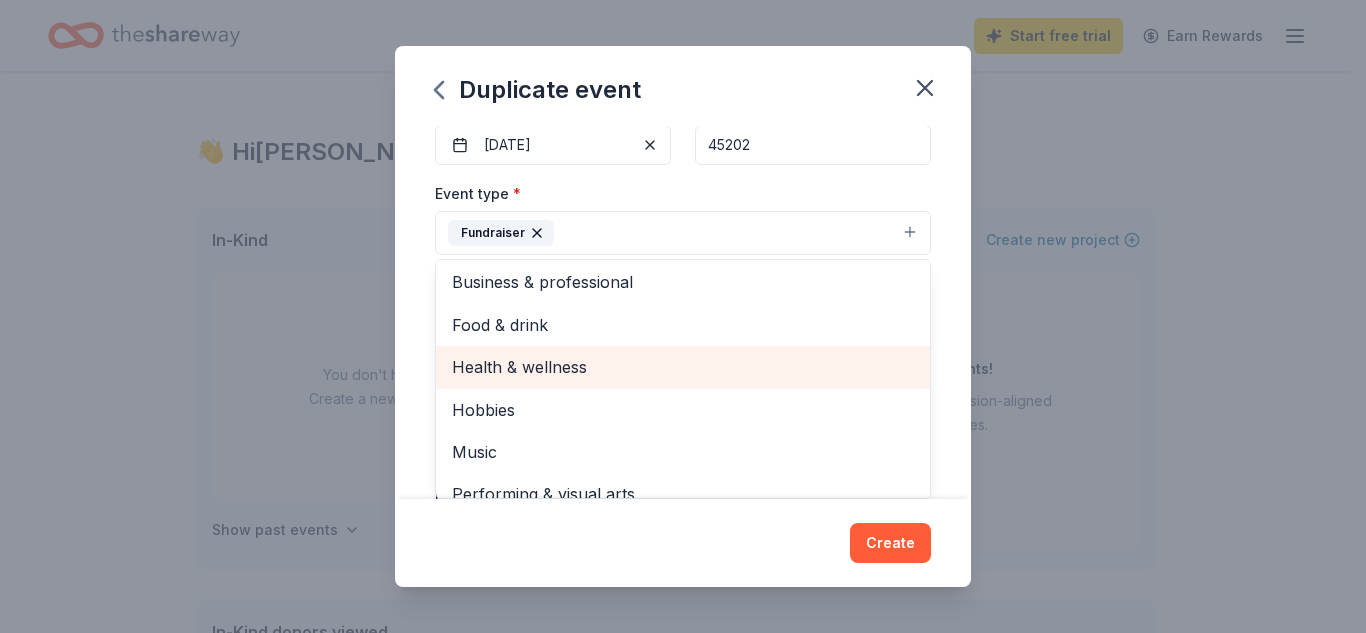 scroll, scrollTop: 0, scrollLeft: 0, axis: both 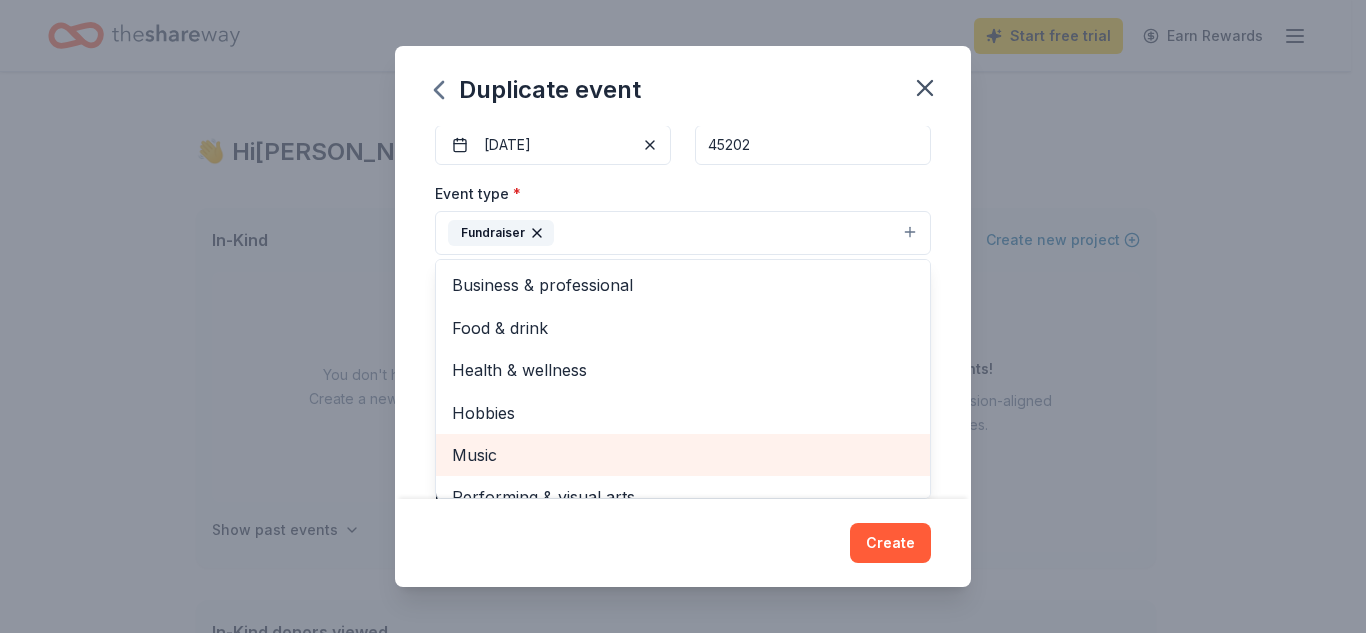 click on "Music" at bounding box center [683, 455] 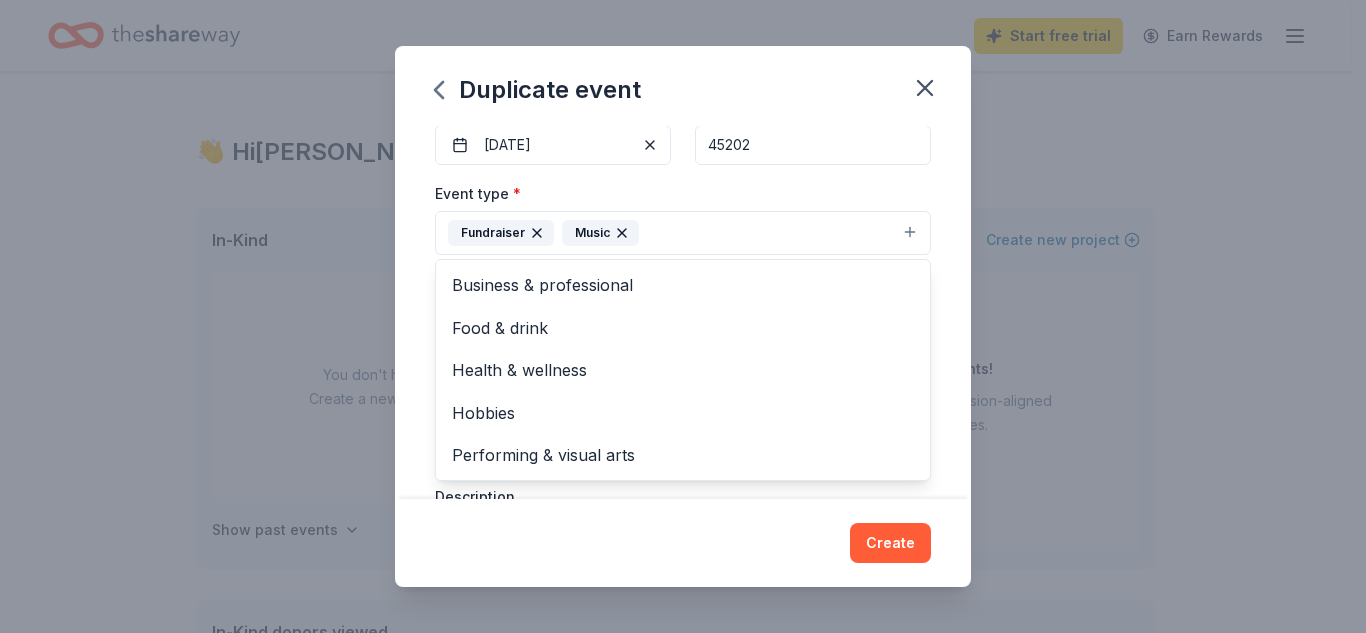click on "Event type * Fundraiser Music Business & professional Food & drink Health & wellness Hobbies Performing & visual arts" at bounding box center [683, 218] 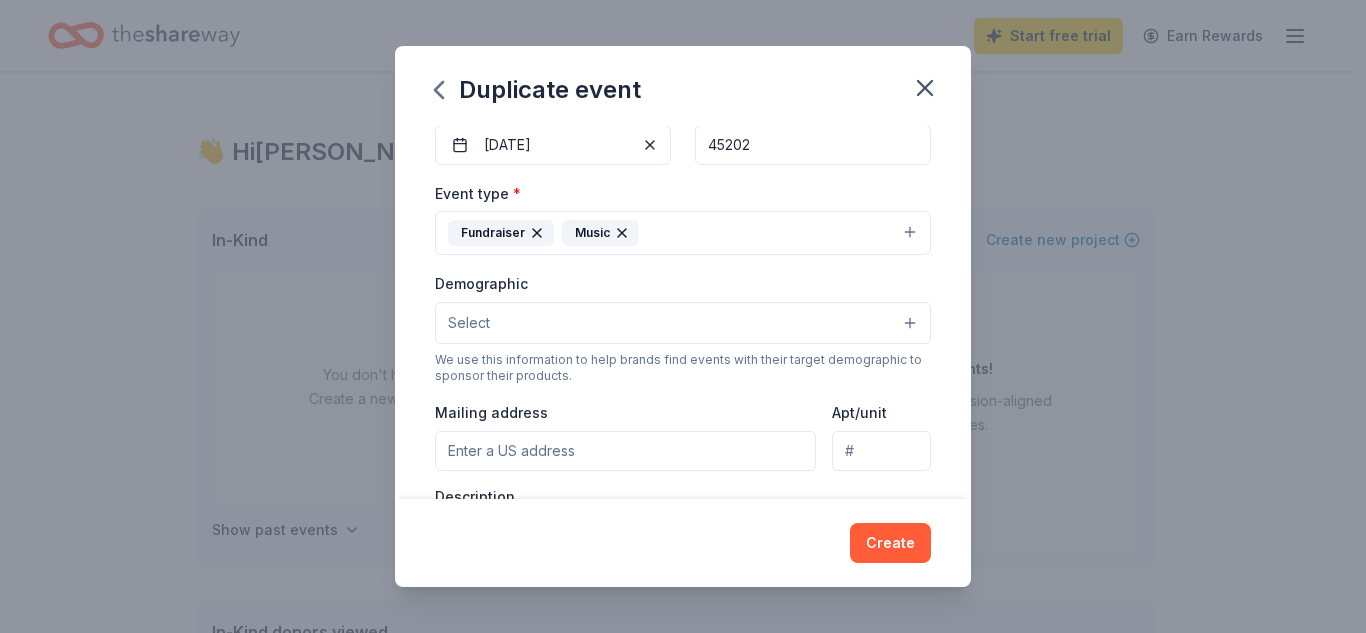 click on "Select" at bounding box center [683, 323] 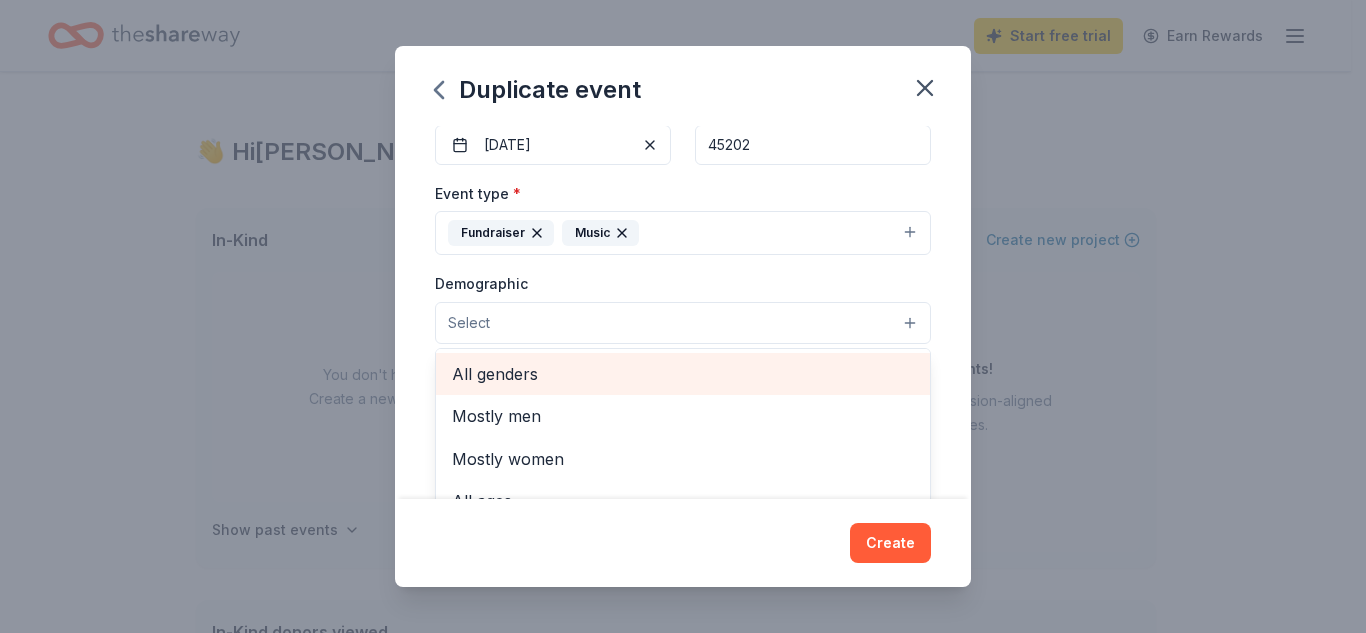 click on "All genders" at bounding box center [683, 374] 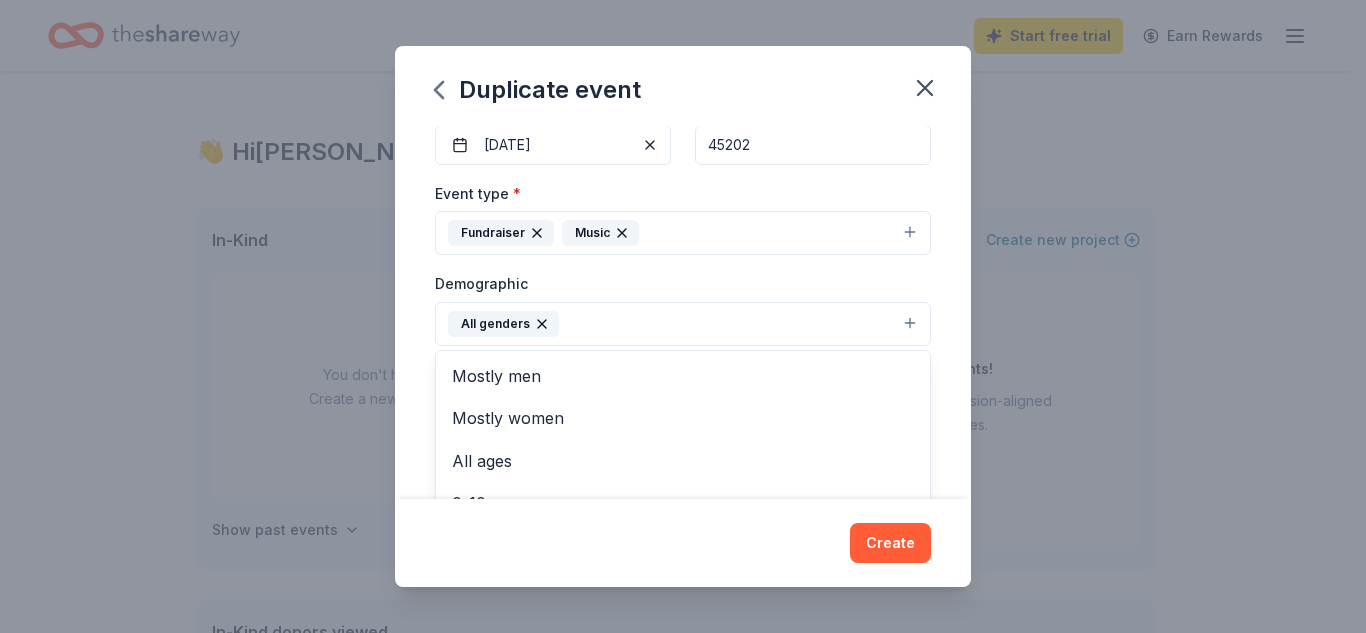 click on "Demographic All genders Mostly men Mostly women All ages 0-10 yrs 10-20 yrs 20-30 yrs 30-40 yrs 40-50 yrs 50-60 yrs 60-70 yrs 70-80 yrs 80+ yrs" at bounding box center [683, 308] 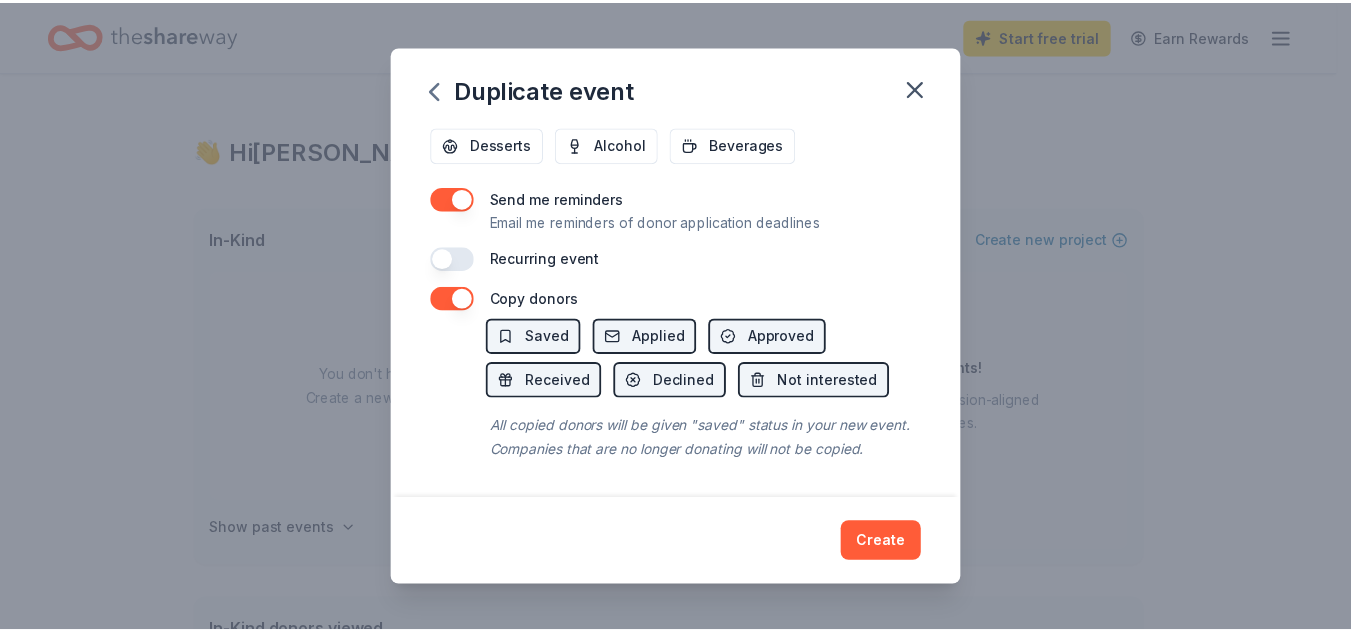 scroll, scrollTop: 807, scrollLeft: 0, axis: vertical 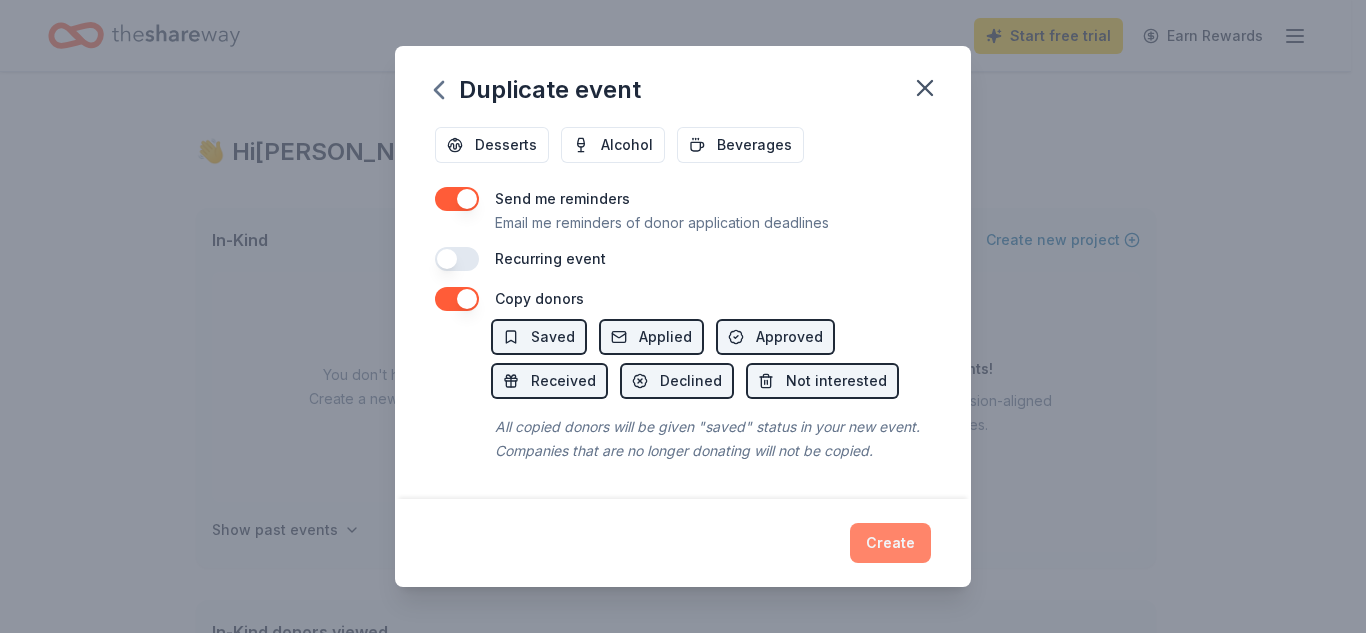 click on "Create" at bounding box center (890, 543) 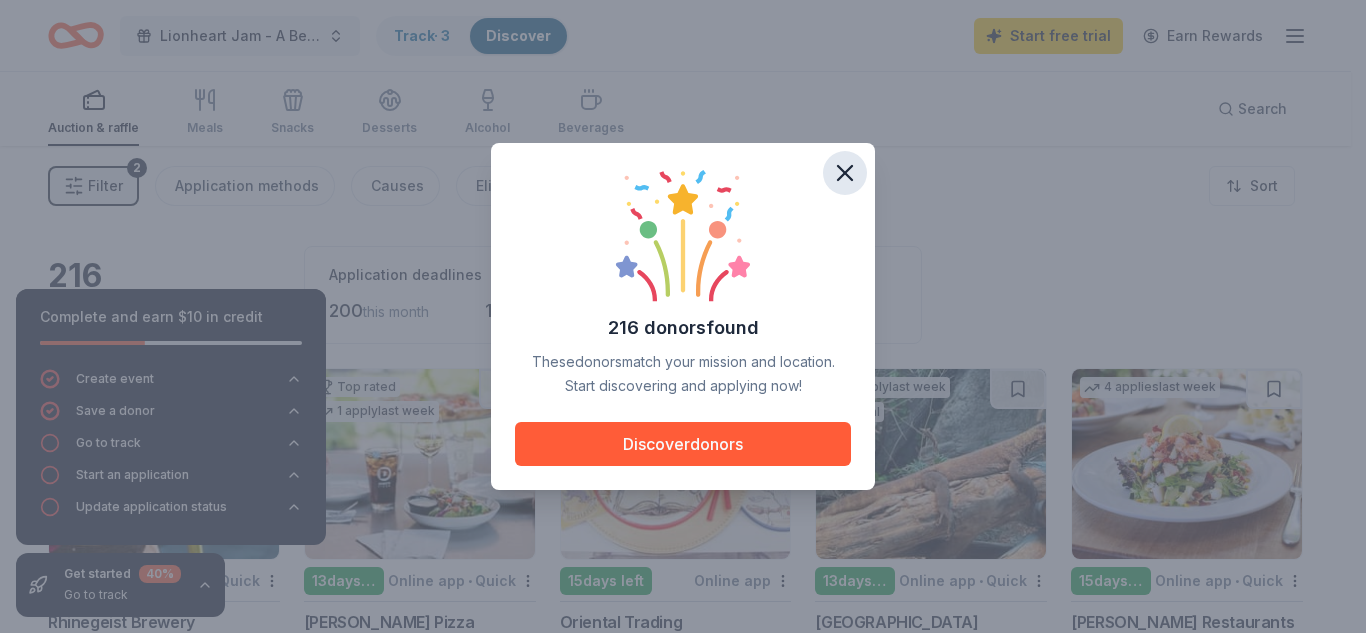 click 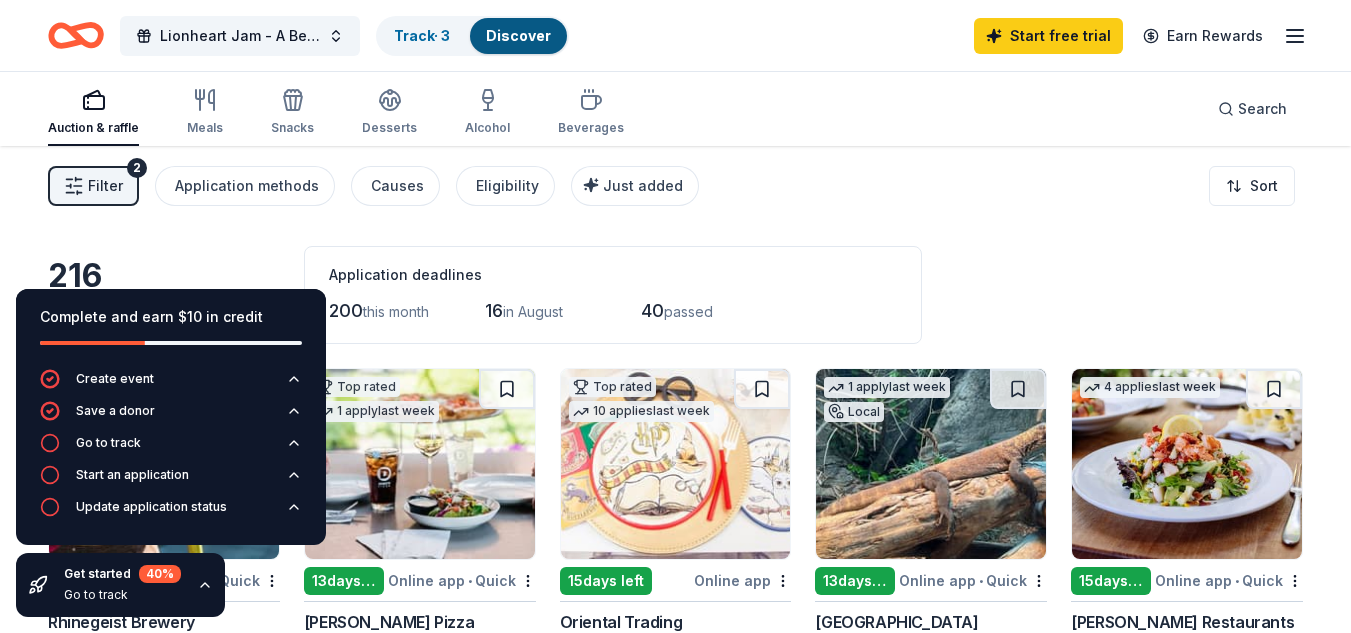 click 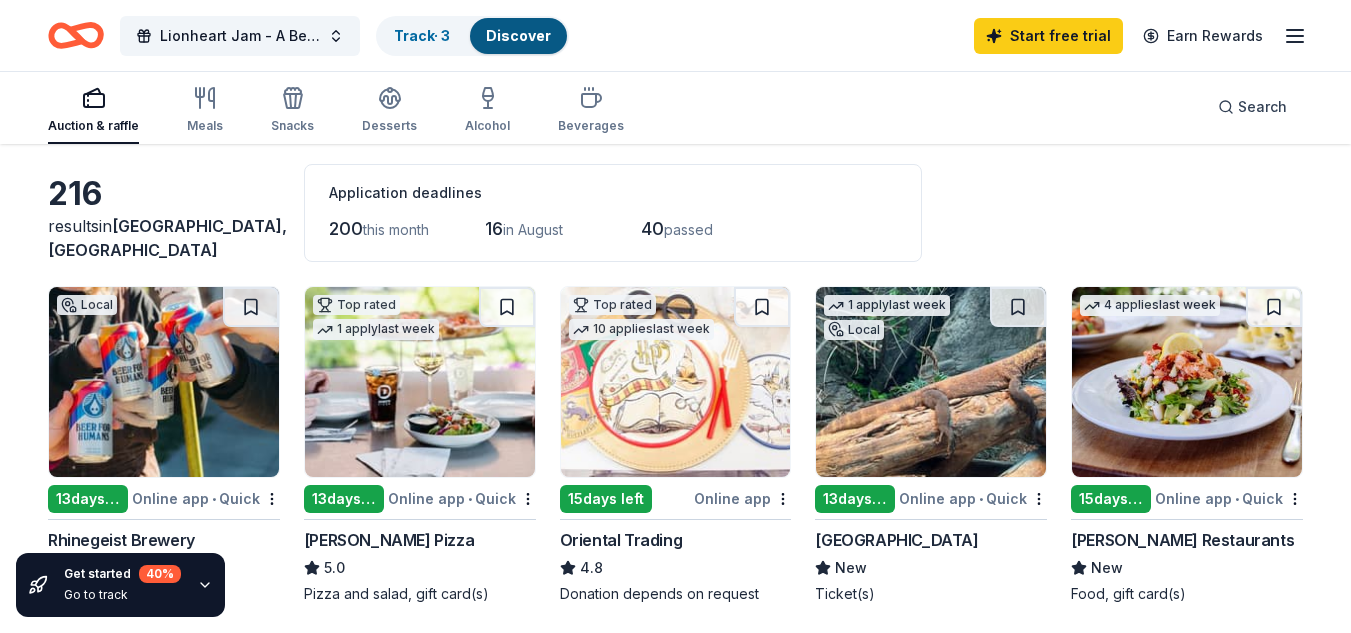 scroll, scrollTop: 81, scrollLeft: 0, axis: vertical 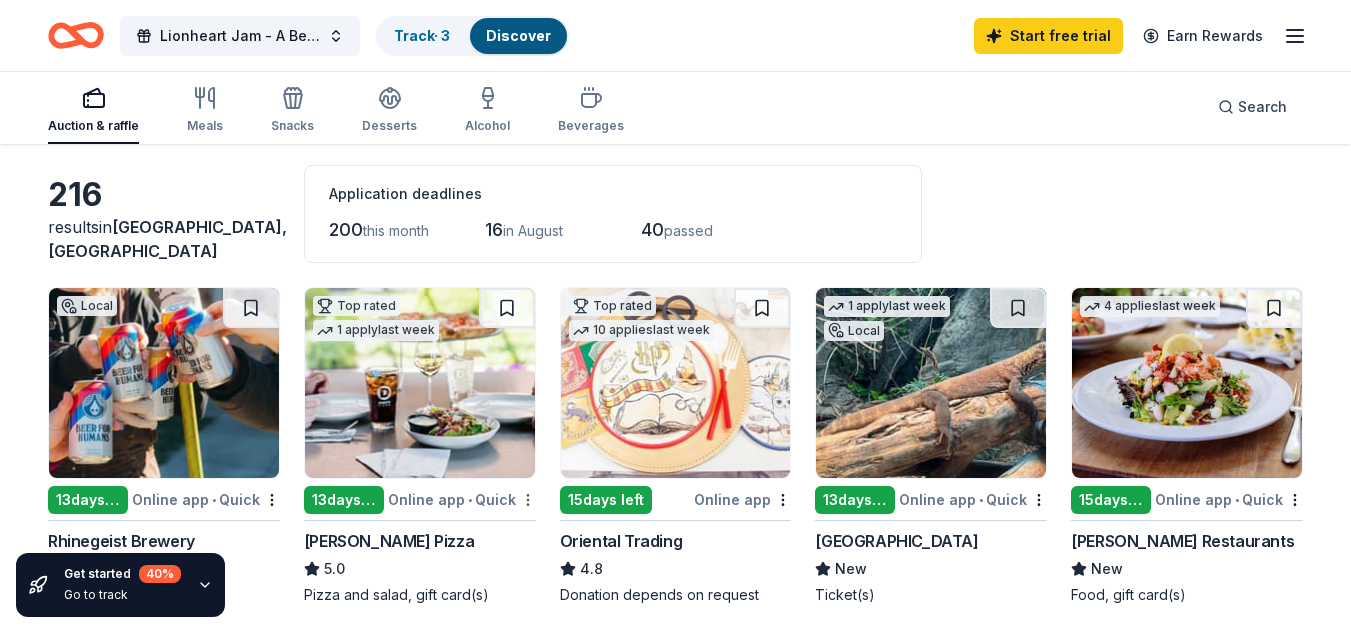 click on "Lionheart Jam - A Benefit for Starshine Hospice Track  · 3 Discover Start free  trial Earn Rewards Auction & raffle Meals Snacks Desserts Alcohol Beverages Search Filter 2 Application methods Causes Eligibility Just added Sort Get started 40 % Go to track 216 results  in  Cincinnati, OH Application deadlines 200  this month 16  in August 40  passed Local 13  days left Online app • Quick Rhinegeist Brewery New Beers, merchandise Top rated 1   apply  last week 13  days left Online app • Quick Dewey's Pizza 5.0 Pizza and salad, gift card(s) Top rated 10   applies  last week 15  days left Online app Oriental Trading 4.8 Donation depends on request 1   apply  last week Local 13  days left Online app • Quick Cincinnati Zoo & Botanical Garden New Ticket(s) 4   applies  last week 15  days left Online app • Quick Cameron Mitchell Restaurants New Food, gift card(s) Top rated 21   applies  last week 13  days left Online app • Quick BarkBox 5.0 Dog toy(s), dog food Local 13  days left Online app • Quick New" at bounding box center [675, 235] 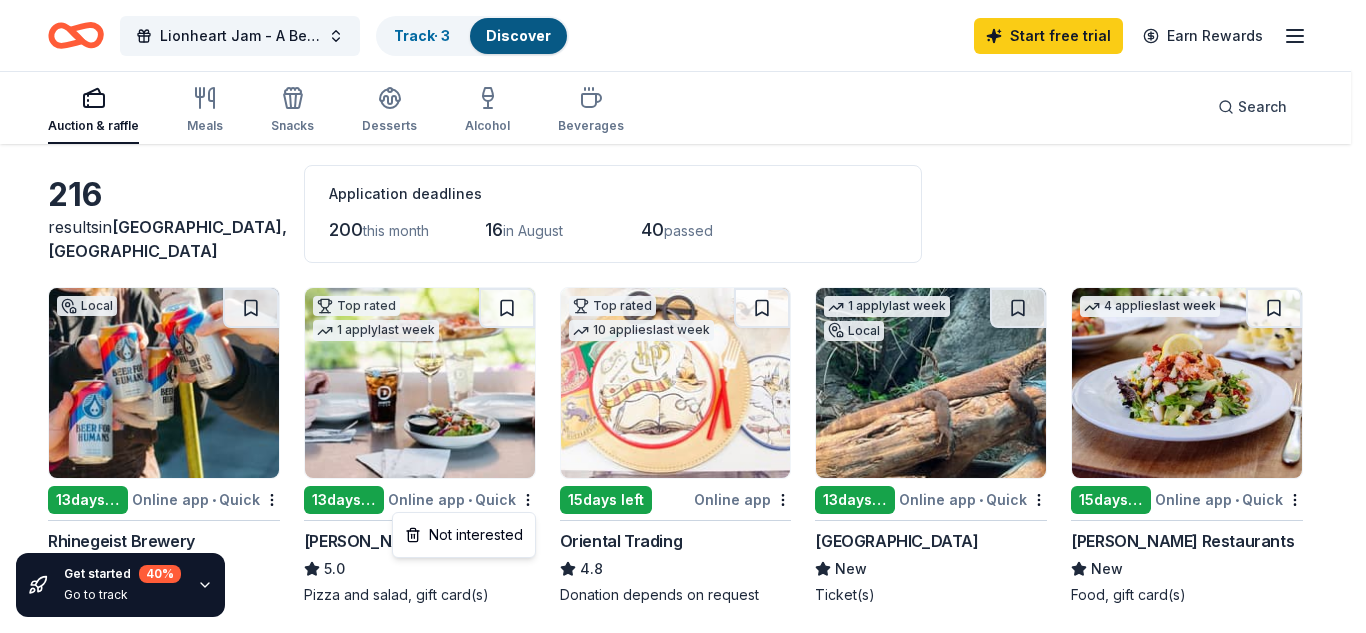 click on "Lionheart Jam - A Benefit for Starshine Hospice Track  · 3 Discover Start free  trial Earn Rewards Auction & raffle Meals Snacks Desserts Alcohol Beverages Search Filter 2 Application methods Causes Eligibility Just added Sort Get started 40 % Go to track 216 results  in  Cincinnati, OH Application deadlines 200  this month 16  in August 40  passed Local 13  days left Online app • Quick Rhinegeist Brewery New Beers, merchandise Top rated 1   apply  last week 13  days left Online app • Quick Dewey's Pizza 5.0 Pizza and salad, gift card(s) Top rated 10   applies  last week 15  days left Online app Oriental Trading 4.8 Donation depends on request 1   apply  last week Local 13  days left Online app • Quick Cincinnati Zoo & Botanical Garden New Ticket(s) 4   applies  last week 15  days left Online app • Quick Cameron Mitchell Restaurants New Food, gift card(s) Top rated 21   applies  last week 13  days left Online app • Quick BarkBox 5.0 Dog toy(s), dog food Local 13  days left Online app • Quick New" at bounding box center [683, 235] 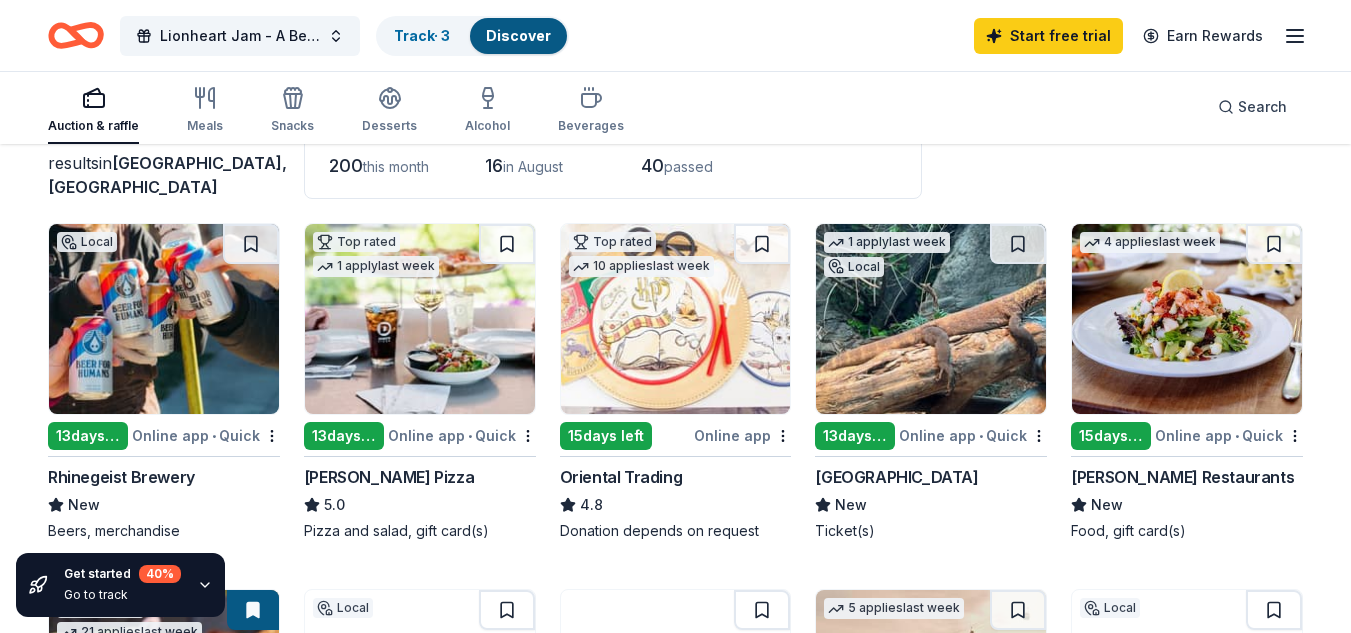 scroll, scrollTop: 147, scrollLeft: 0, axis: vertical 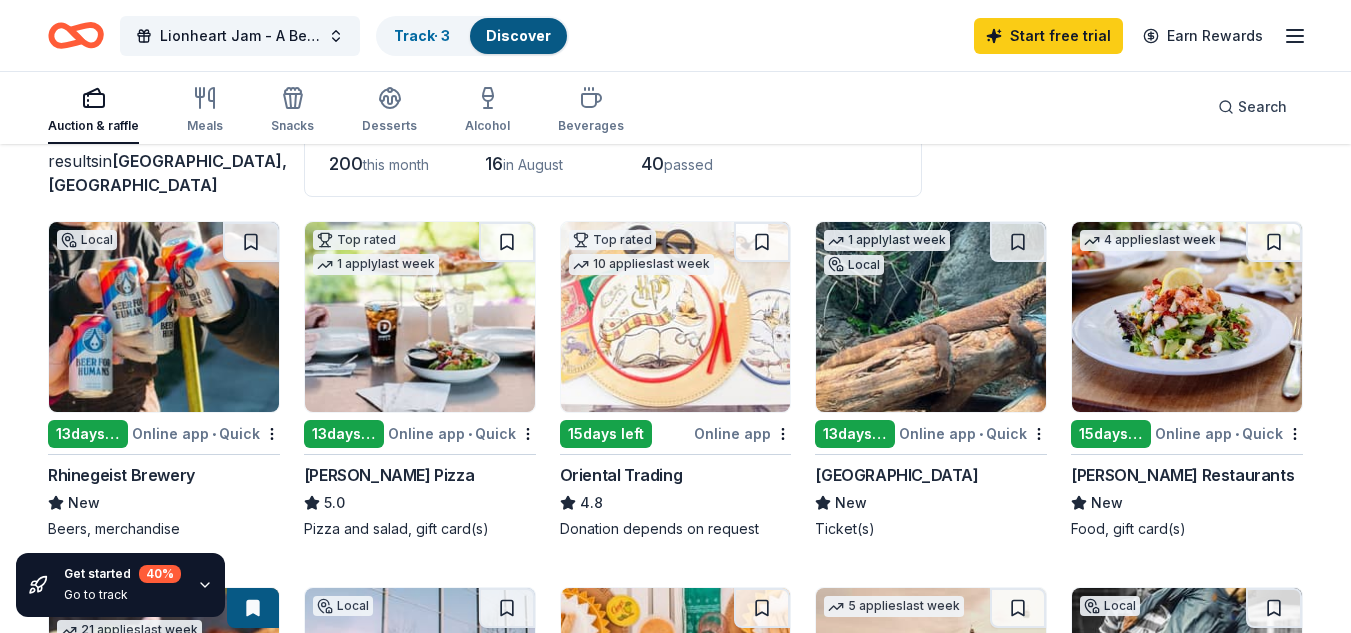 click at bounding box center [420, 317] 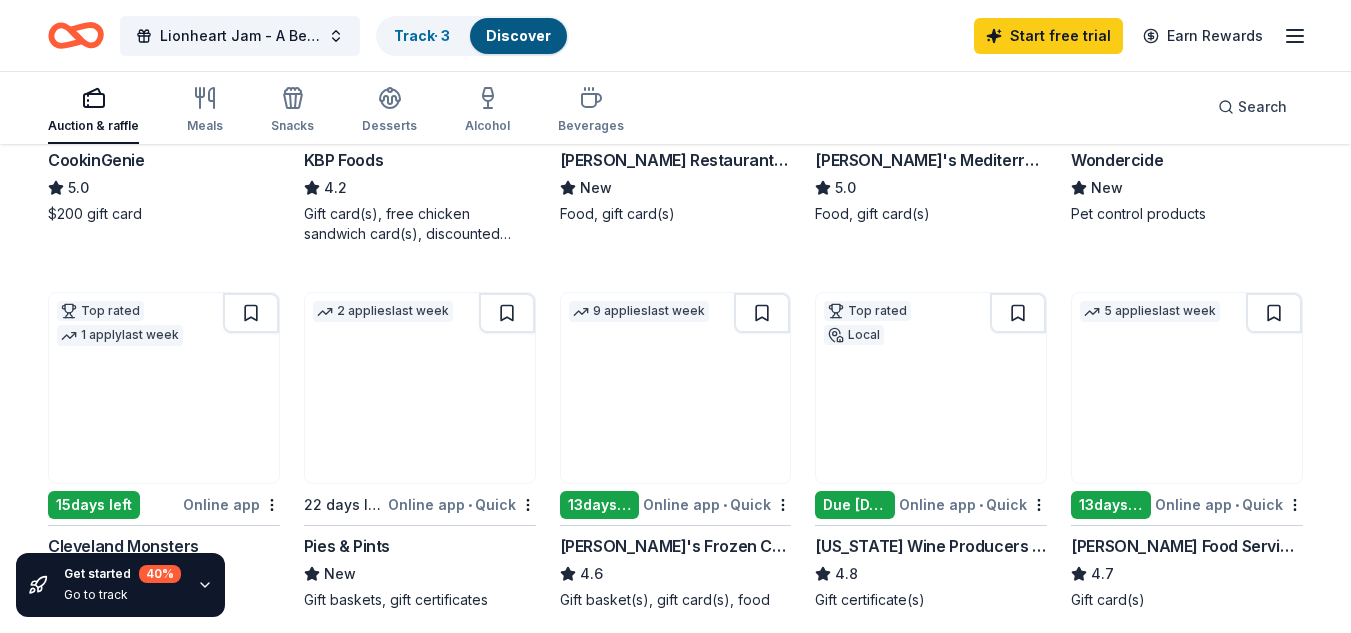 scroll, scrollTop: 1207, scrollLeft: 0, axis: vertical 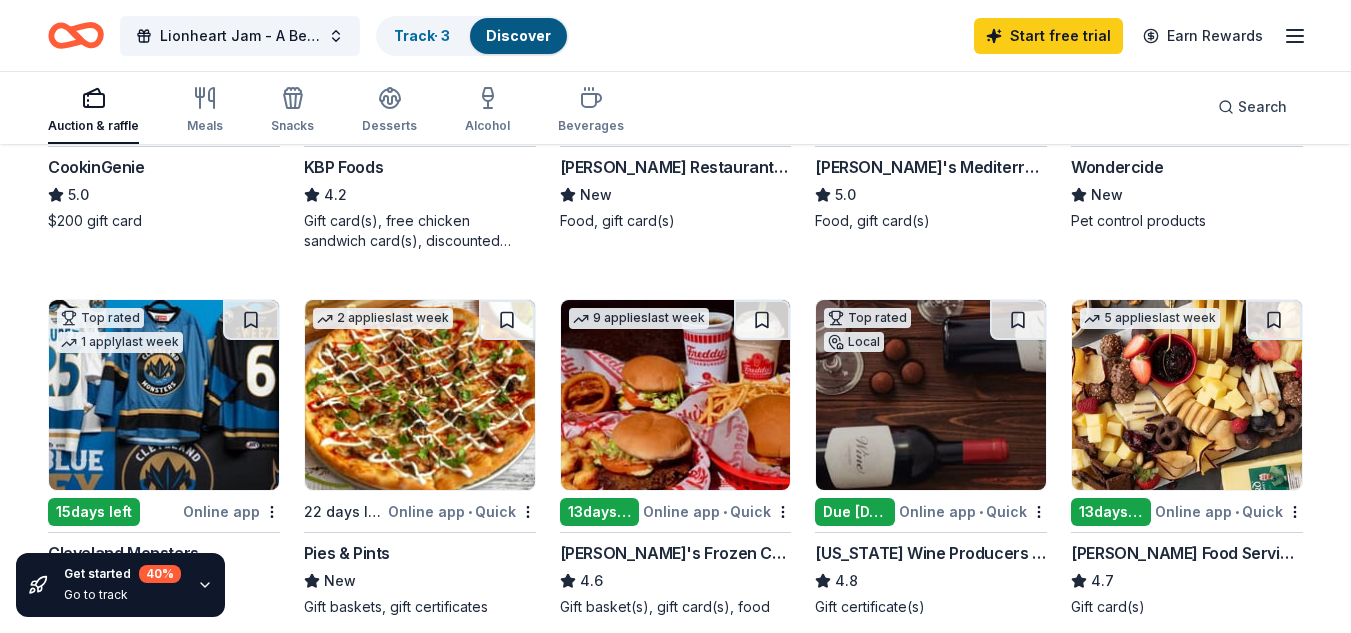 click at bounding box center (420, 395) 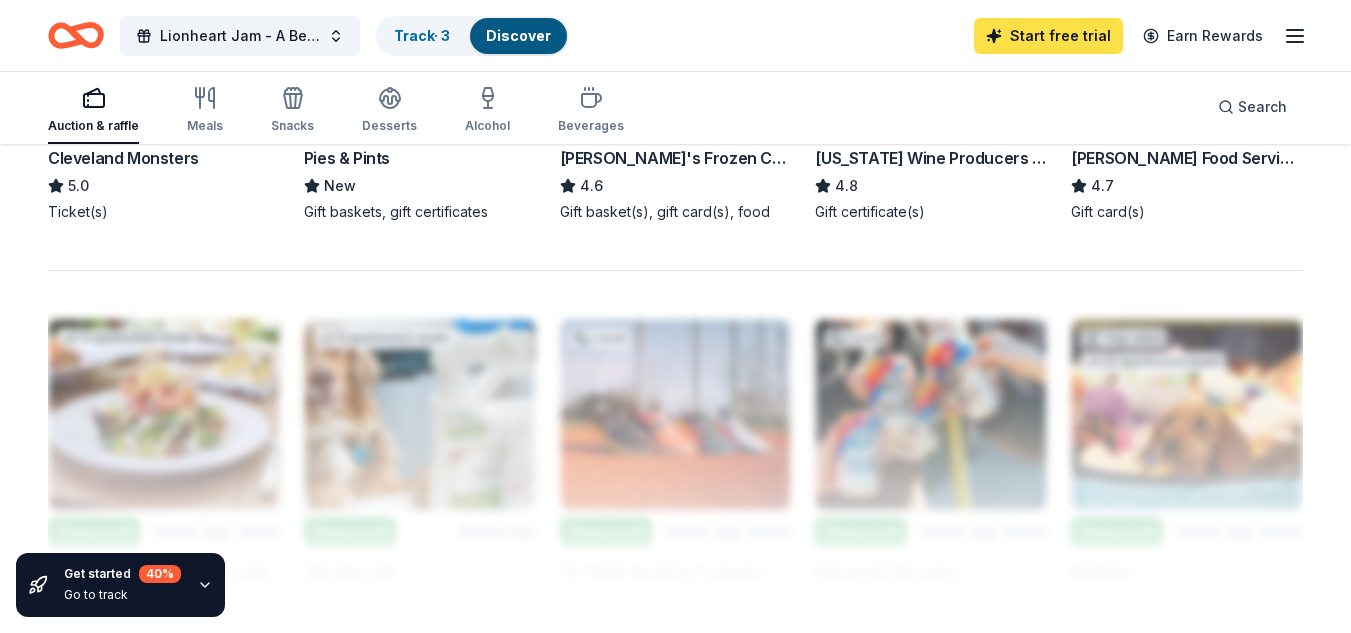 scroll, scrollTop: 1601, scrollLeft: 0, axis: vertical 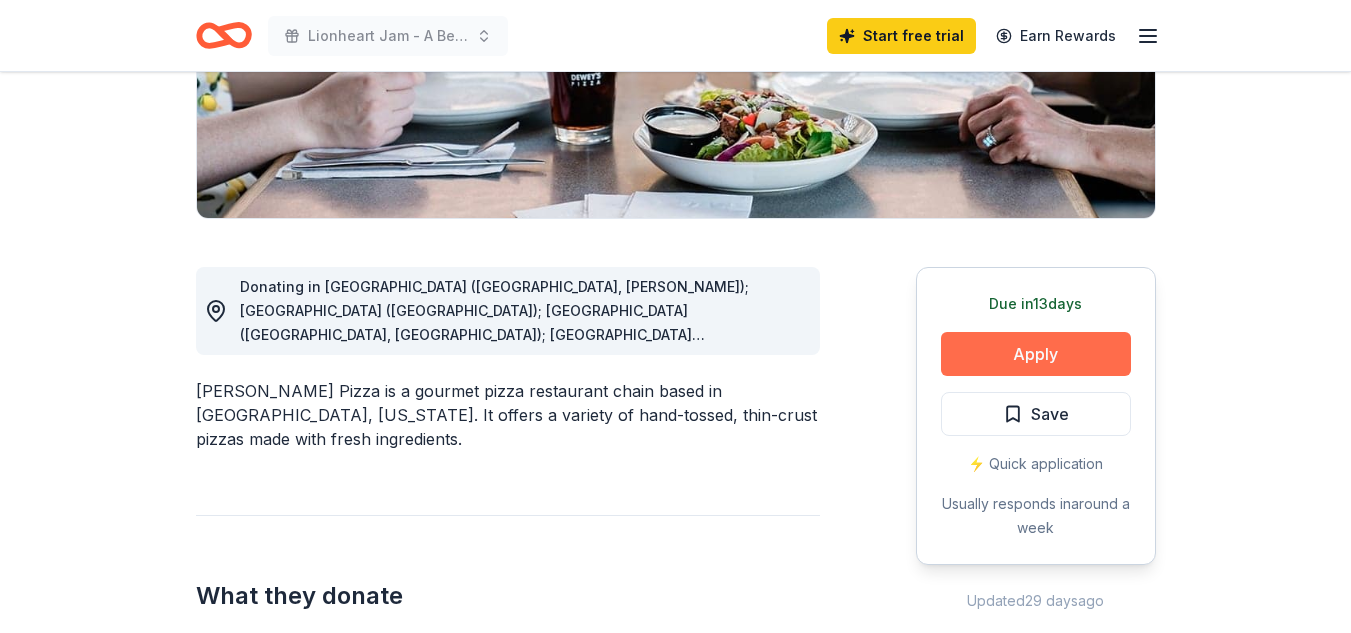 click on "Apply" at bounding box center (1036, 354) 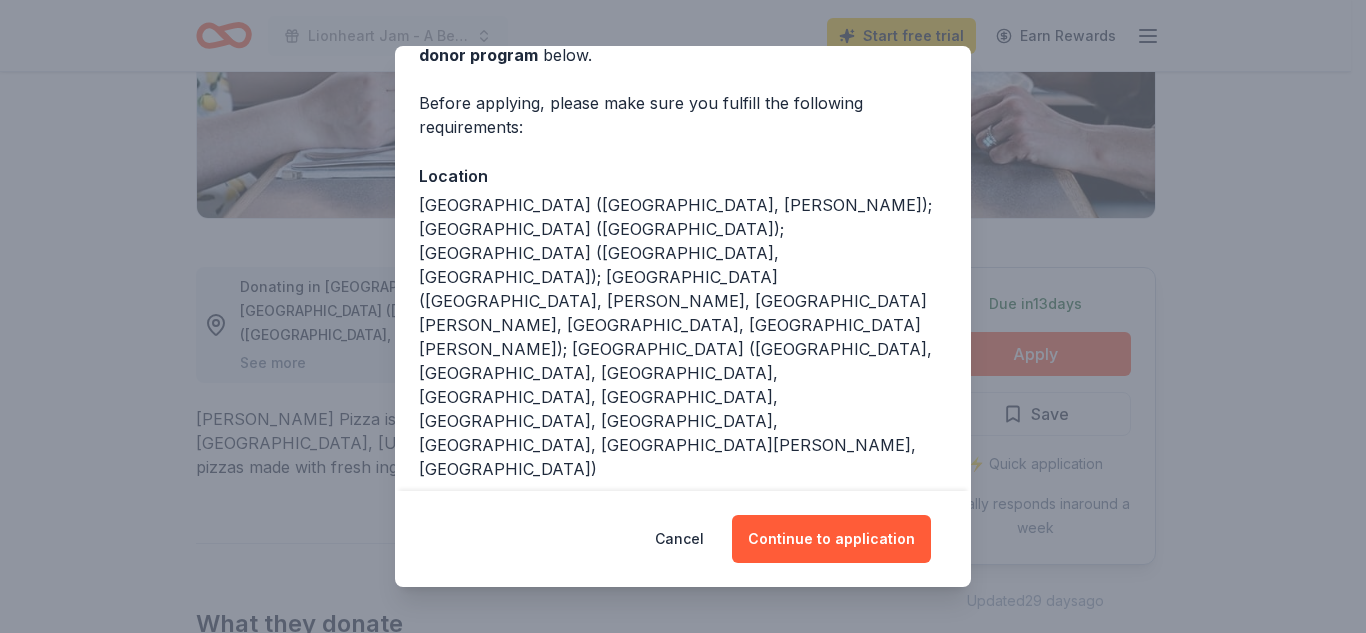 scroll, scrollTop: 131, scrollLeft: 0, axis: vertical 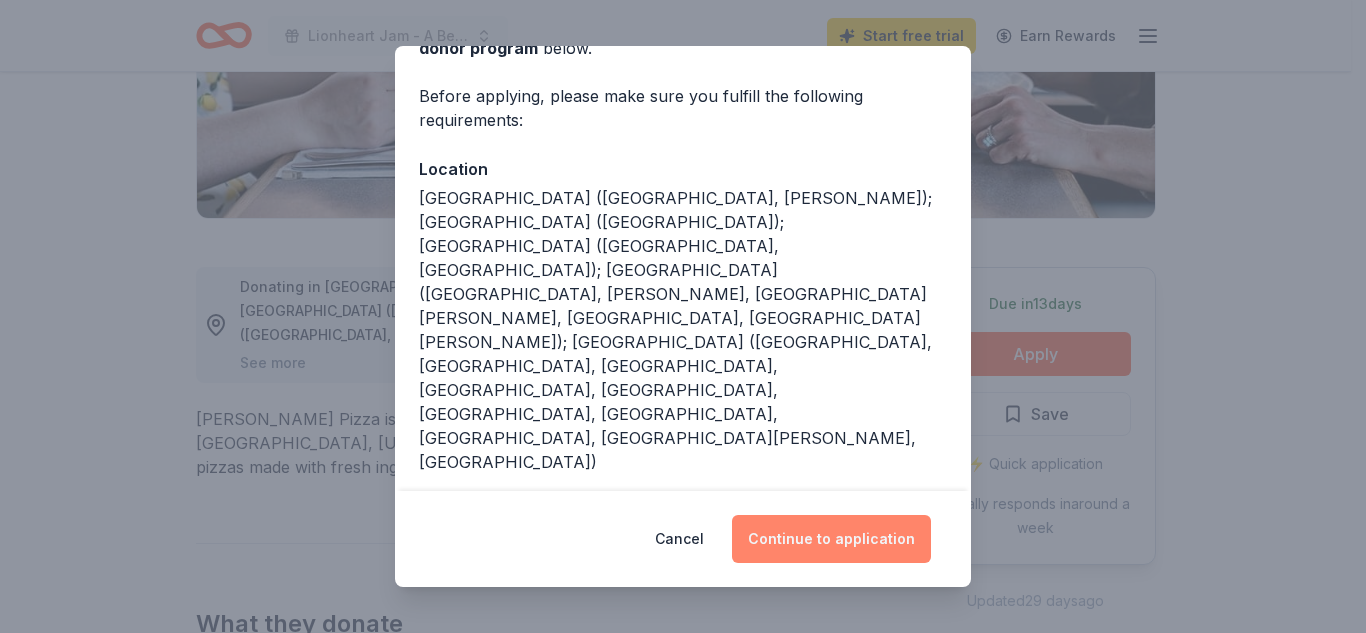 click on "Continue to application" at bounding box center [831, 539] 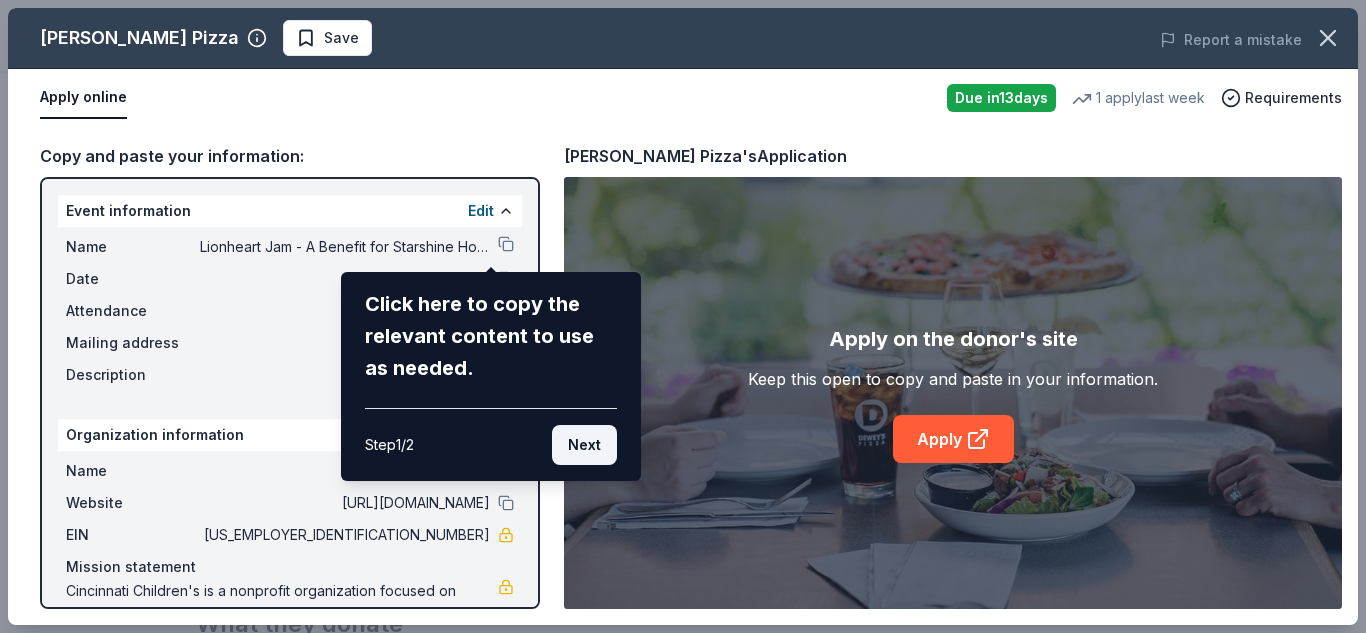 click on "Next" at bounding box center [584, 445] 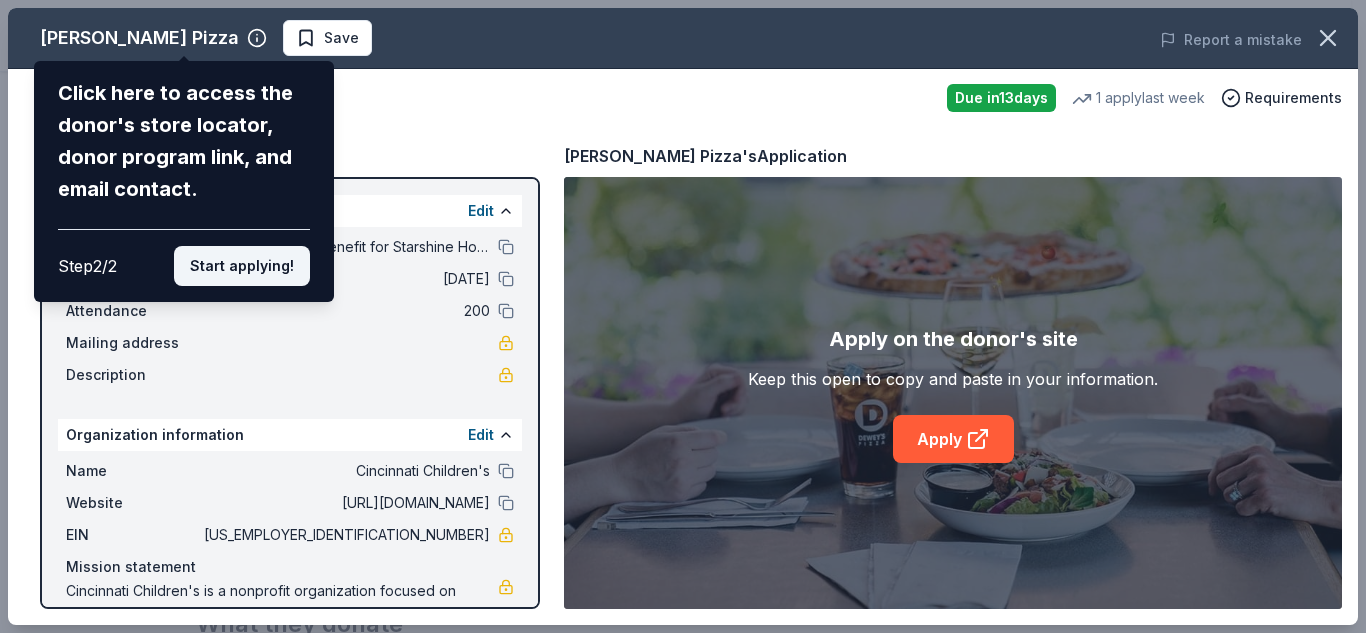 click on "Start applying!" at bounding box center (242, 266) 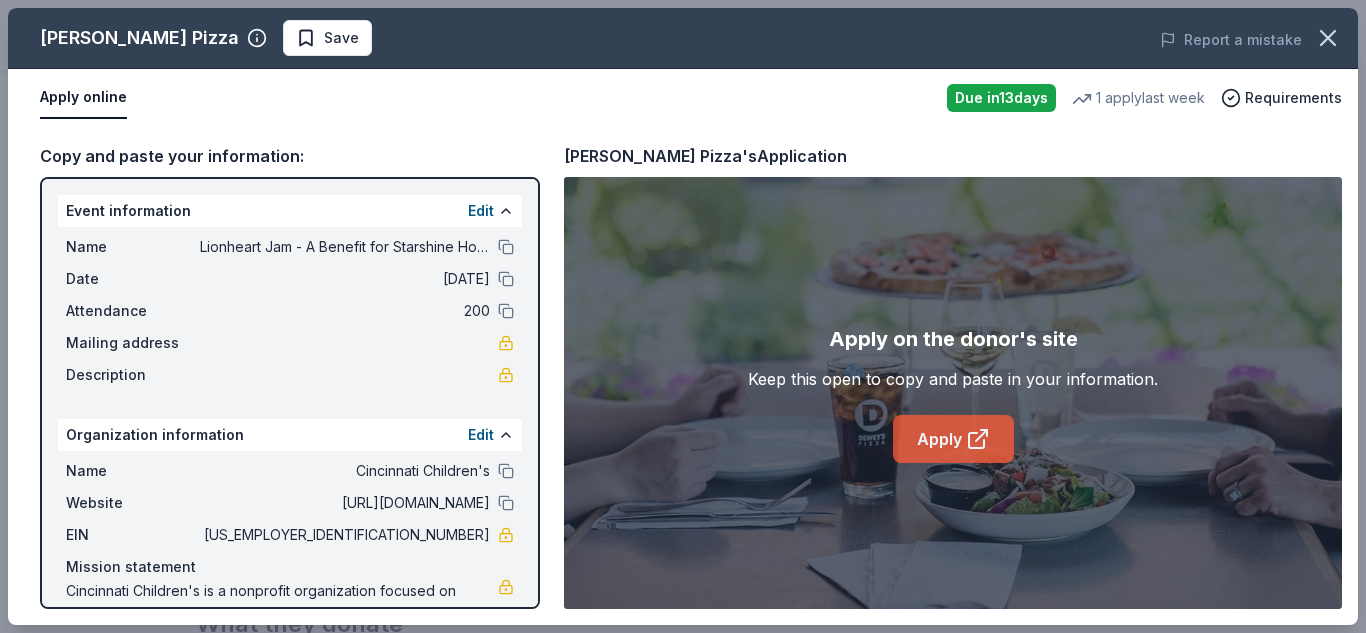 click on "Apply" at bounding box center [953, 439] 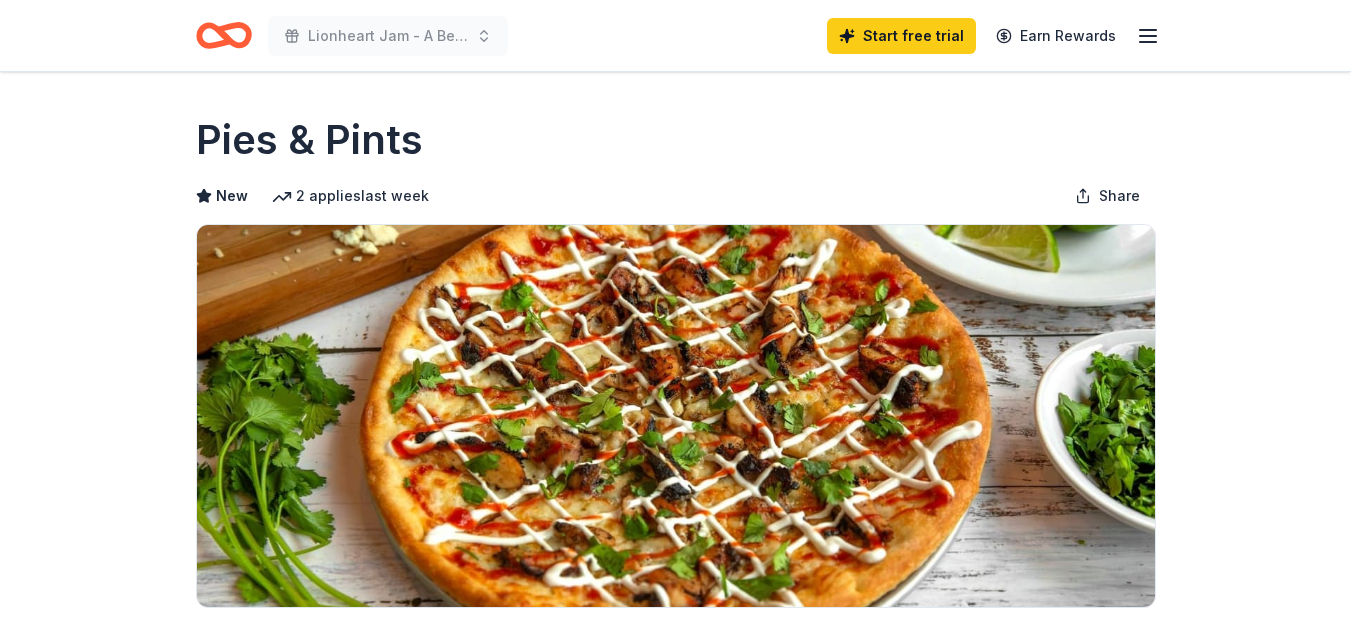 scroll, scrollTop: 0, scrollLeft: 0, axis: both 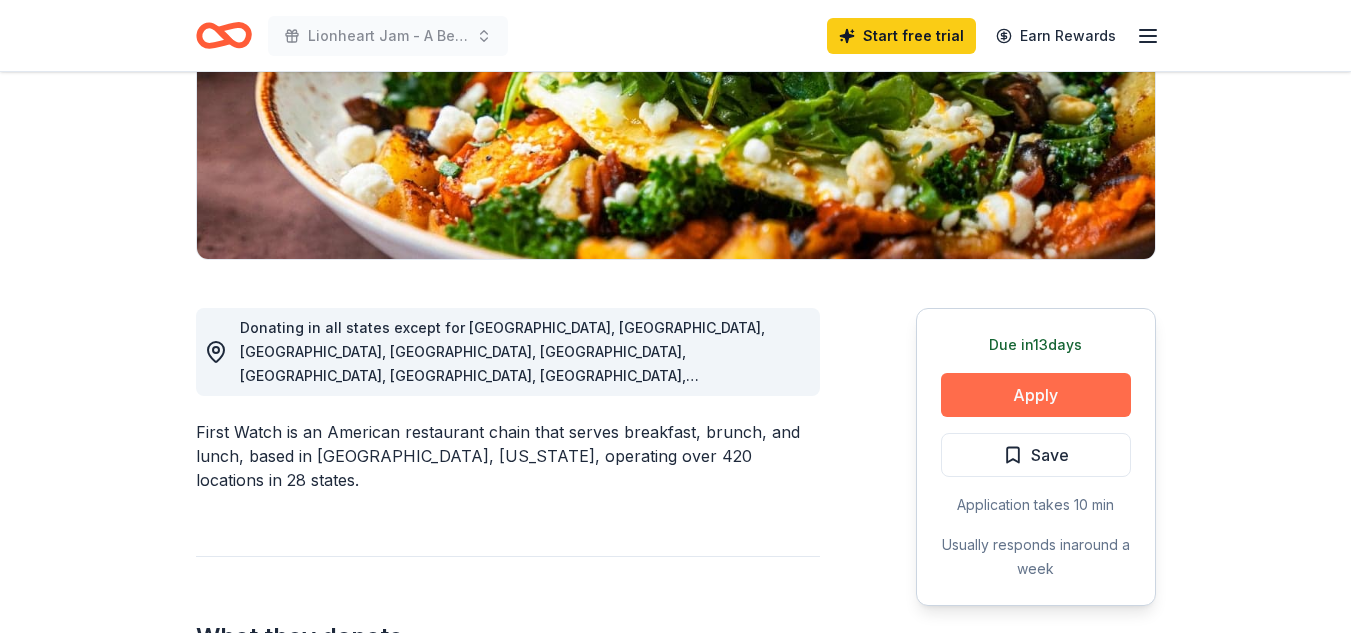 click on "Apply" at bounding box center (1036, 395) 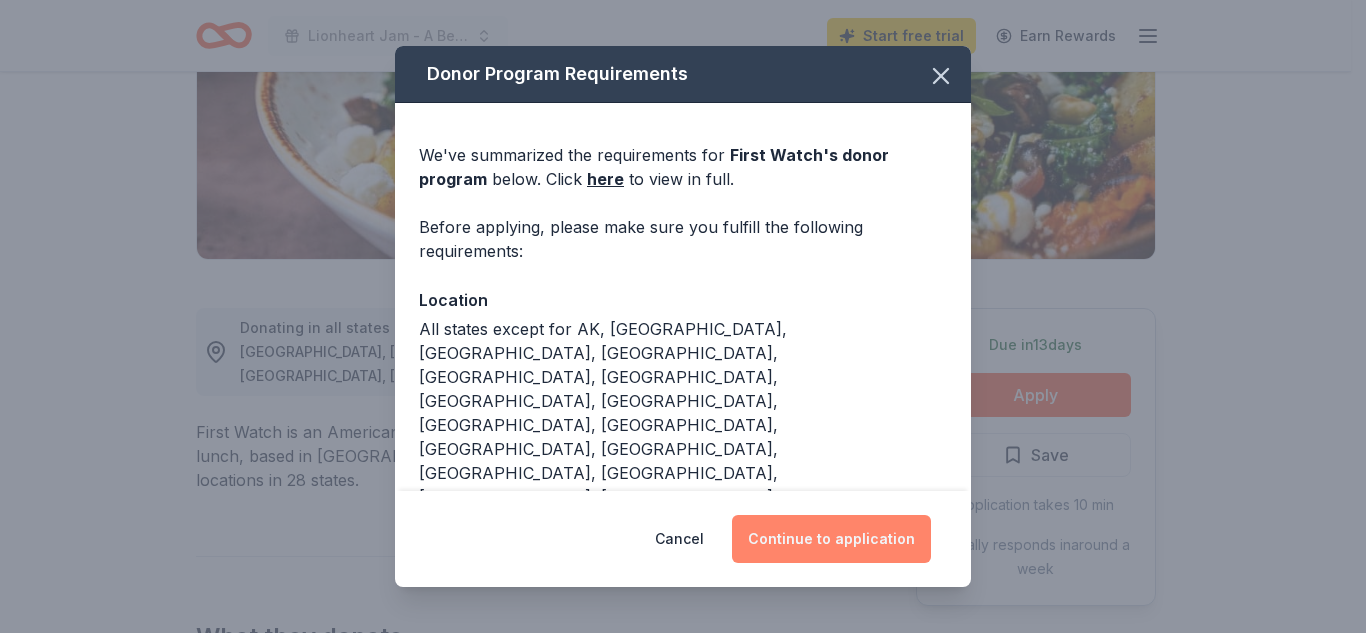 click on "Continue to application" at bounding box center [831, 539] 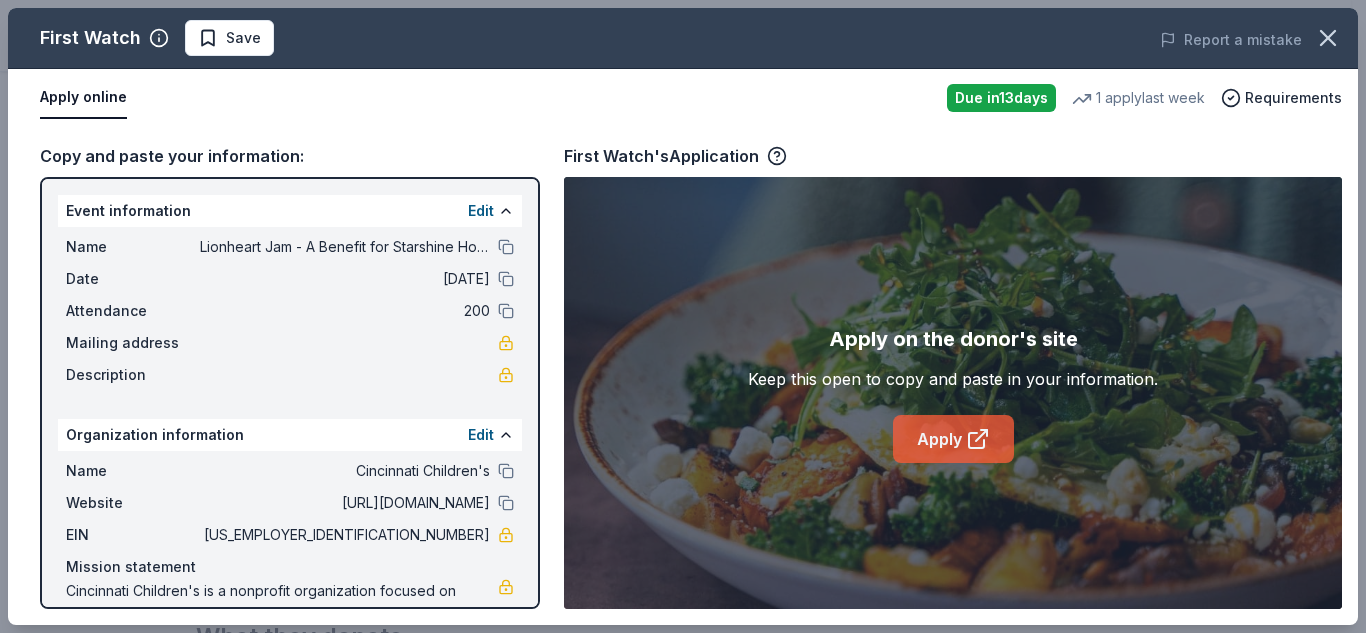 click on "Apply" at bounding box center [953, 439] 